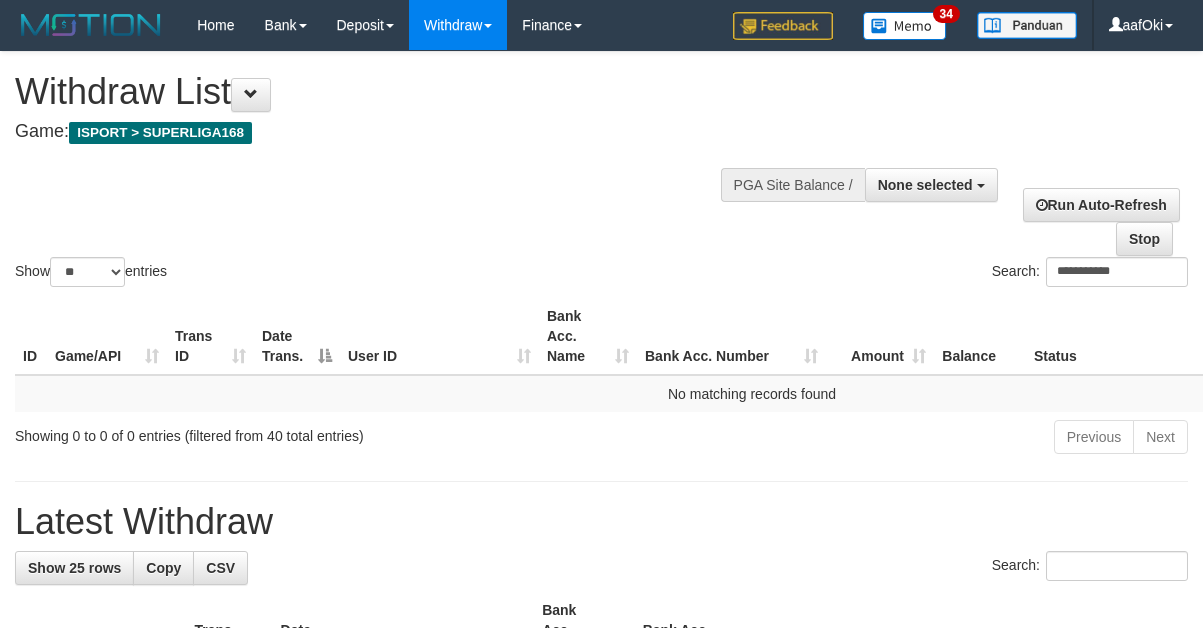 select 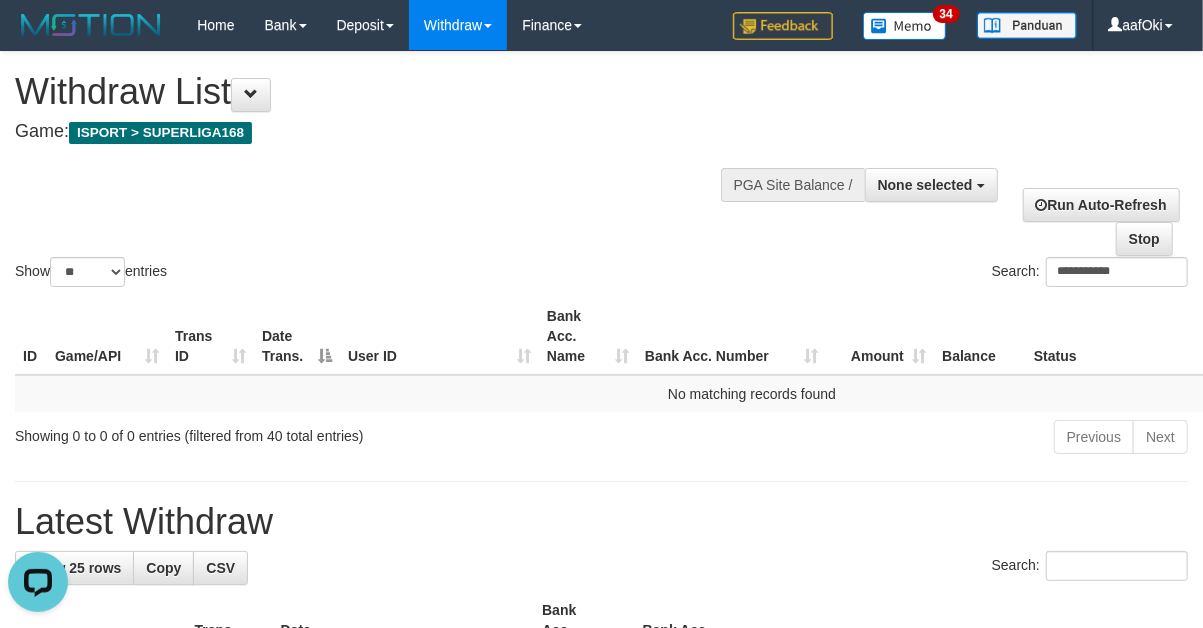 scroll, scrollTop: 0, scrollLeft: 0, axis: both 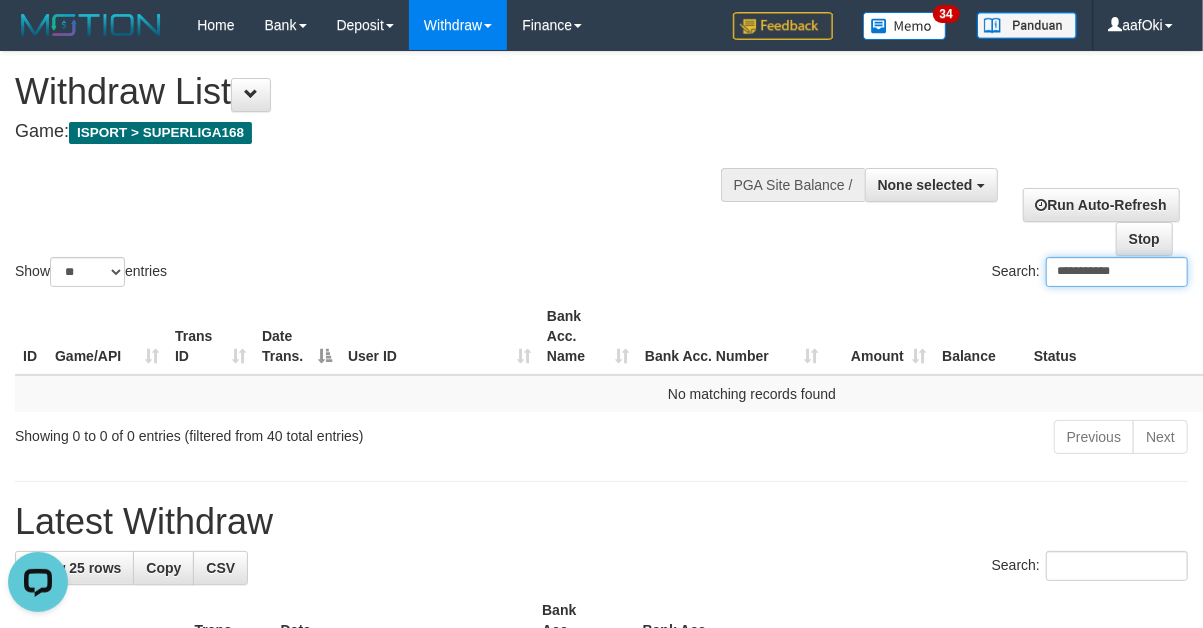 click on "**********" at bounding box center [1117, 272] 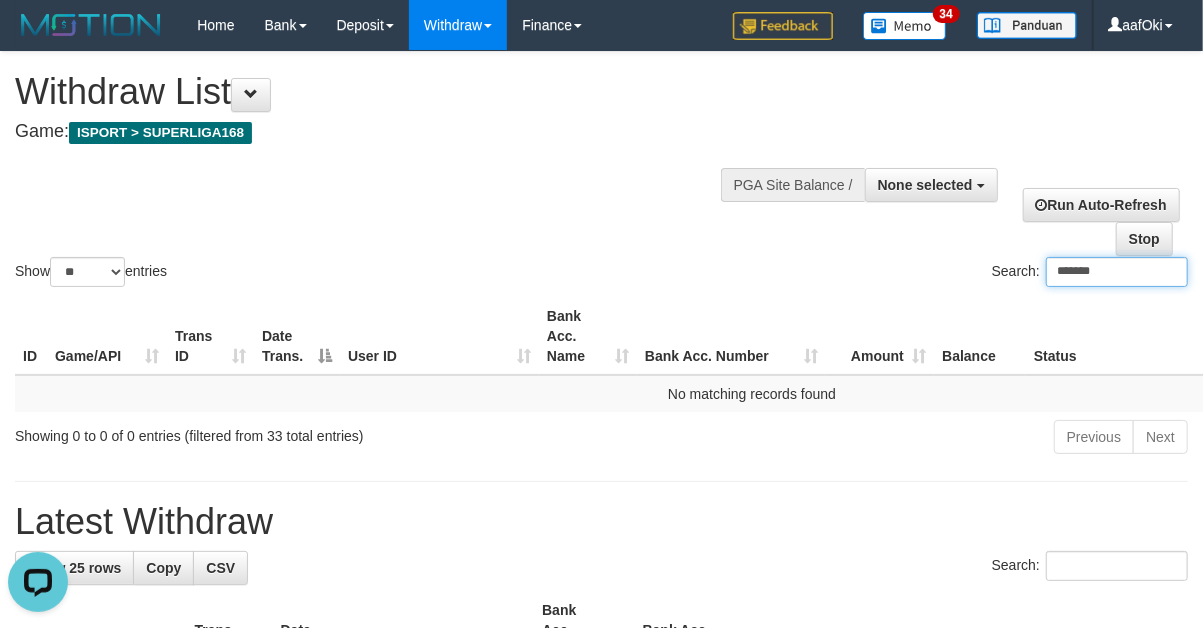 click on "*******" at bounding box center (1117, 272) 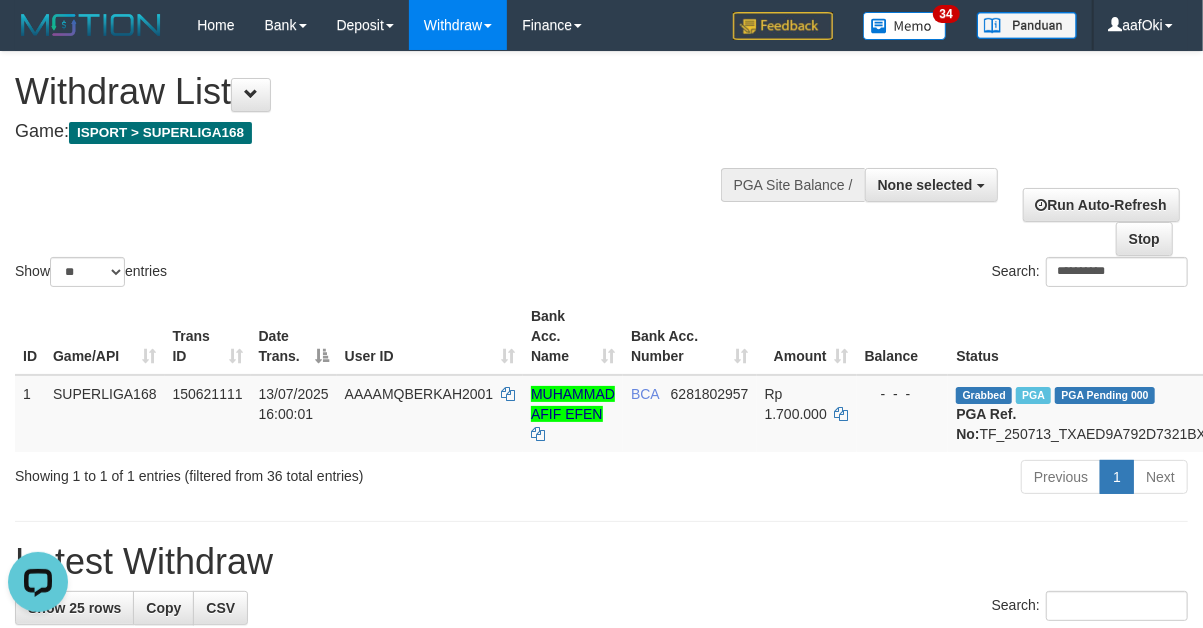 drag, startPoint x: 862, startPoint y: 538, endPoint x: 872, endPoint y: 530, distance: 12.806249 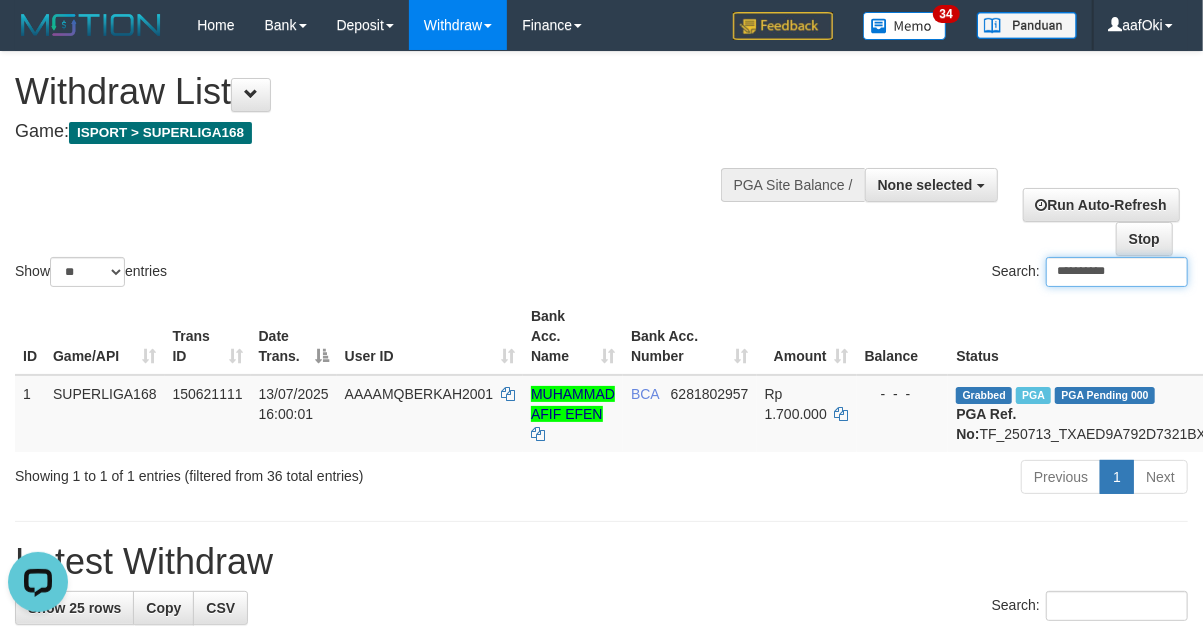 click on "**********" at bounding box center [1117, 272] 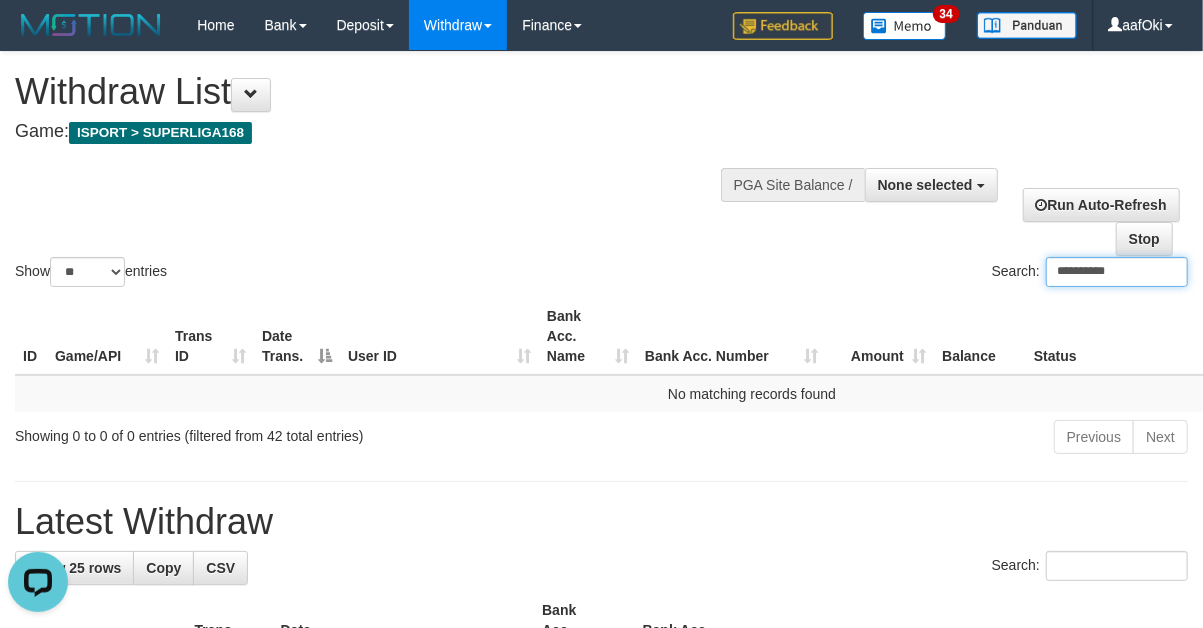click on "**********" at bounding box center [1117, 272] 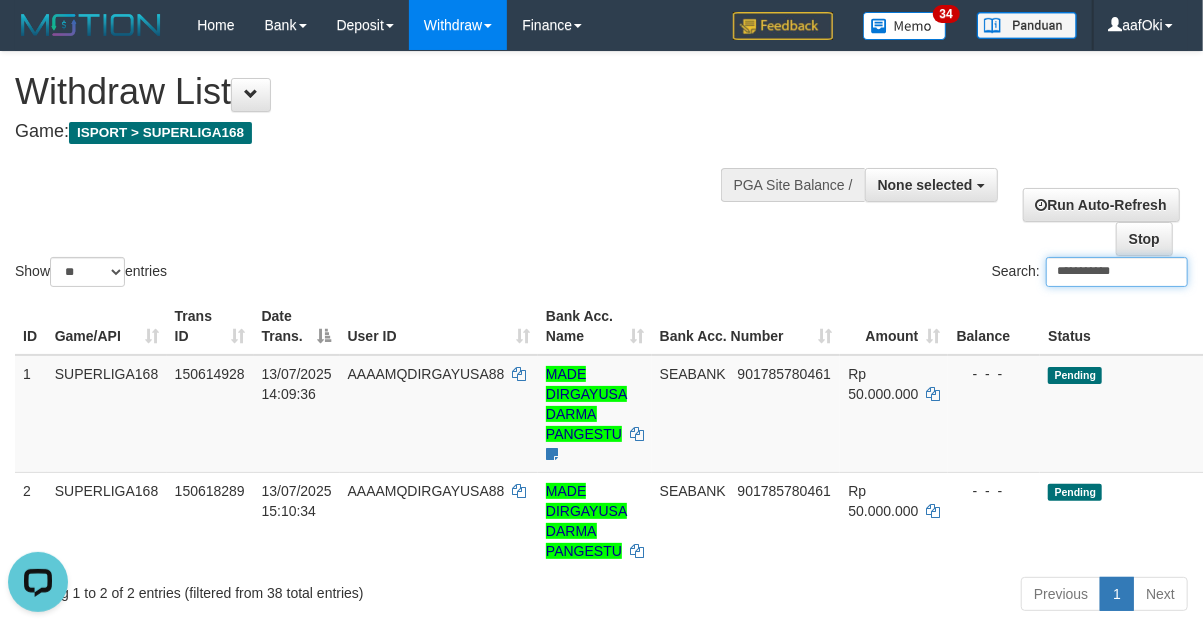 type on "**********" 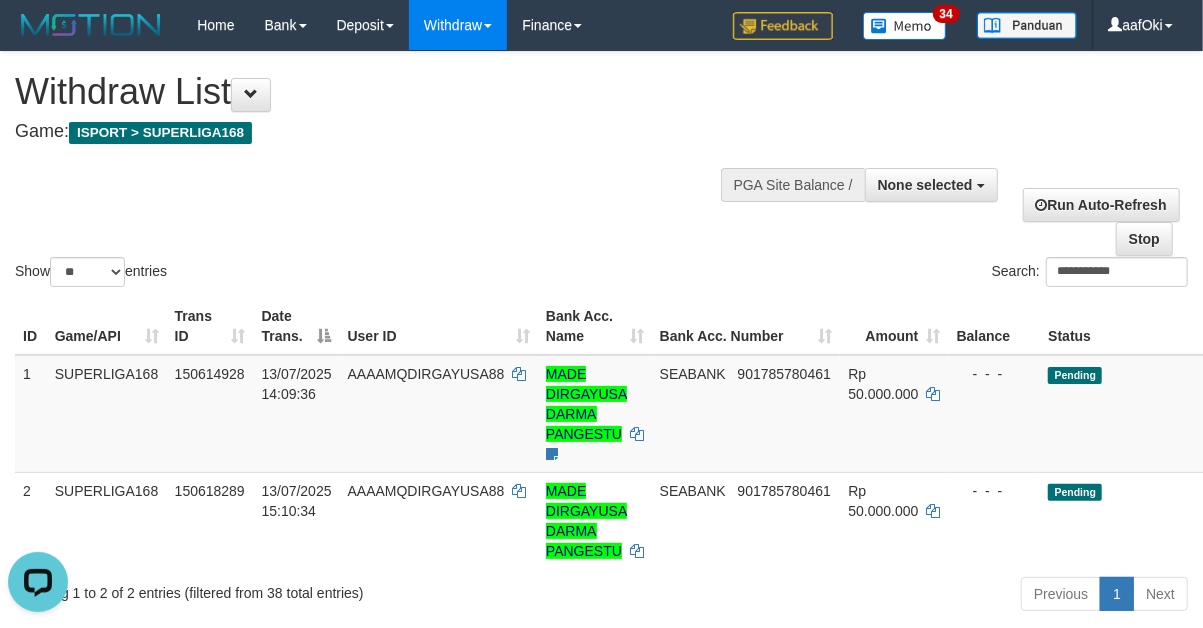 click on "**********" at bounding box center [903, 274] 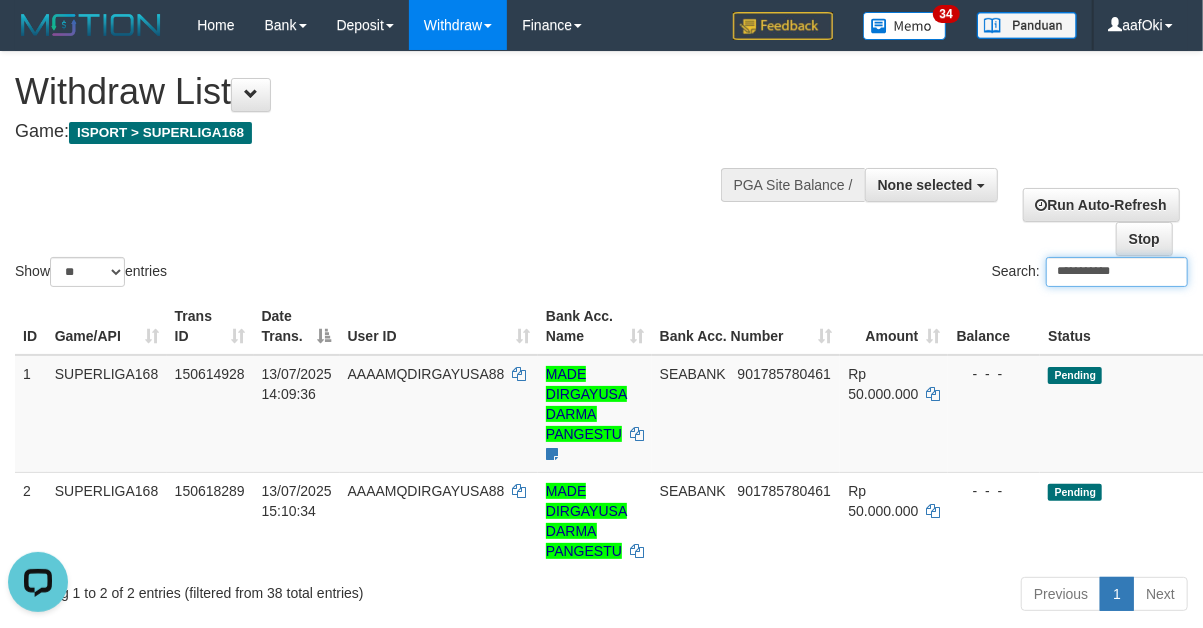 click on "**********" at bounding box center [1117, 272] 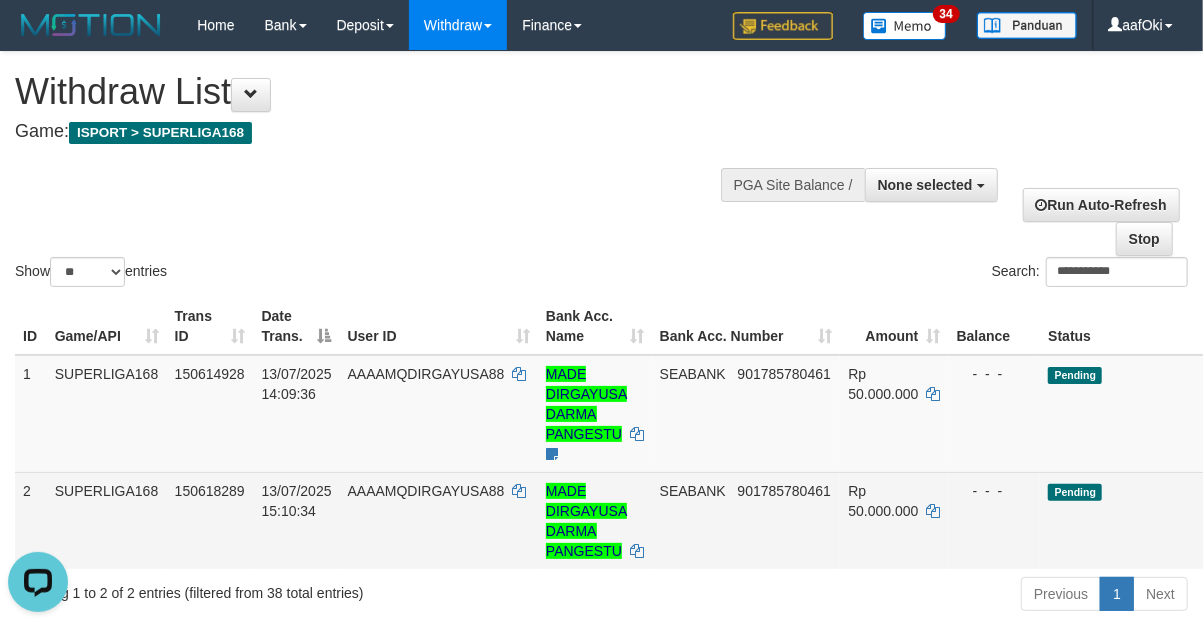 drag, startPoint x: 763, startPoint y: 541, endPoint x: 915, endPoint y: 492, distance: 159.70285 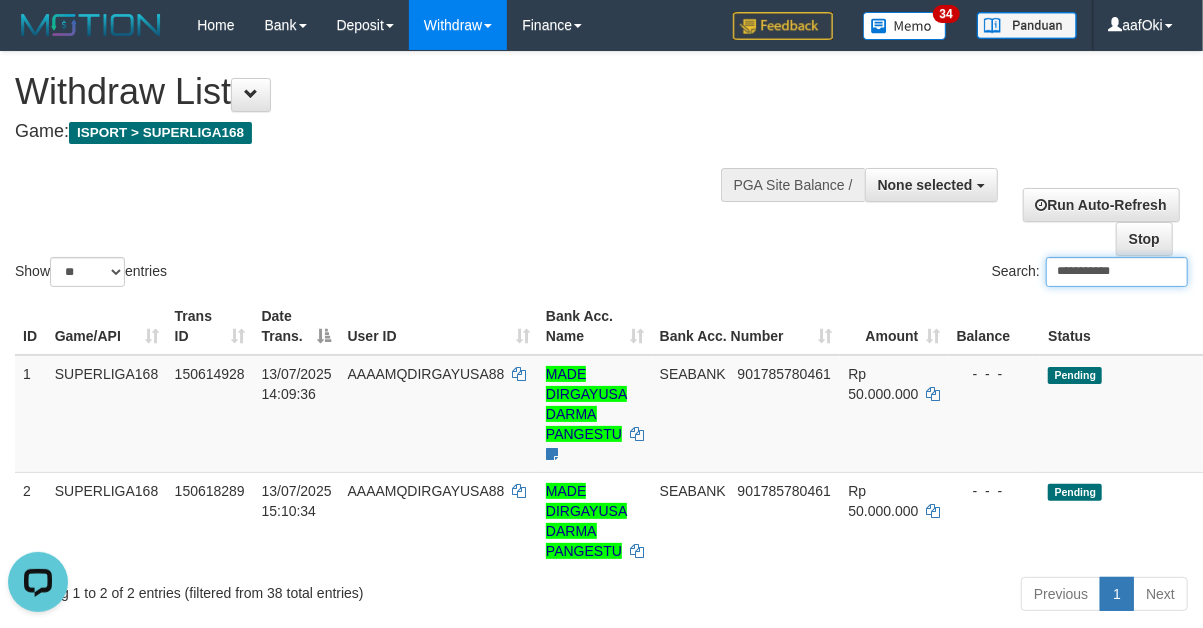 click on "**********" at bounding box center [1117, 272] 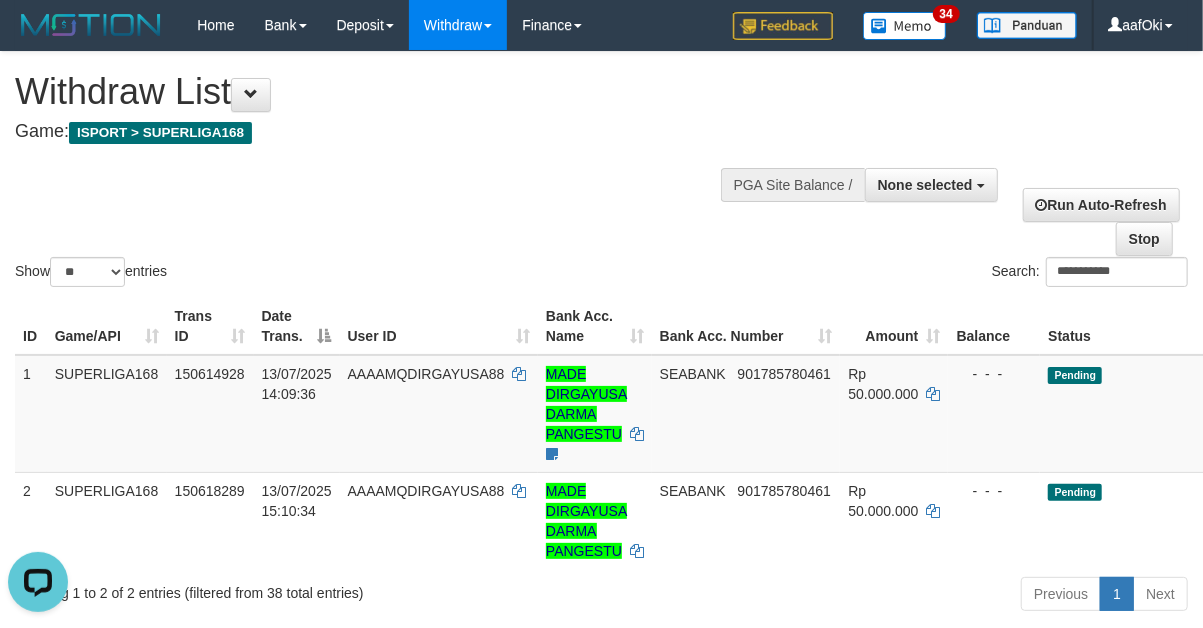 click on "**********" at bounding box center [601, 171] 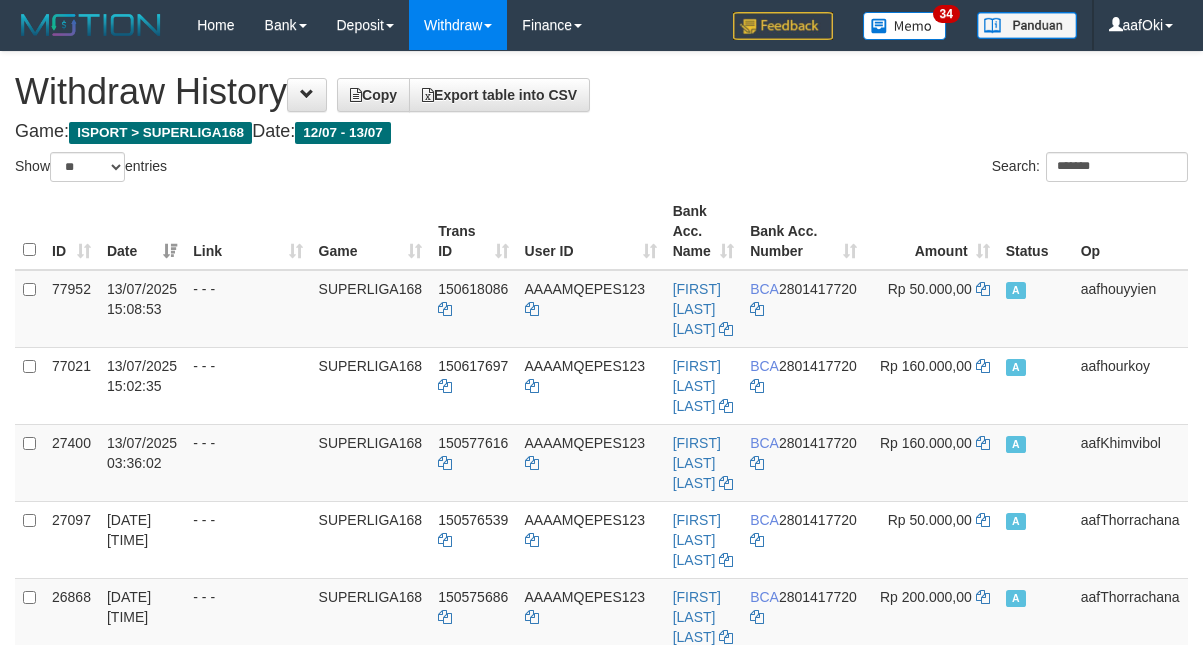 select on "**" 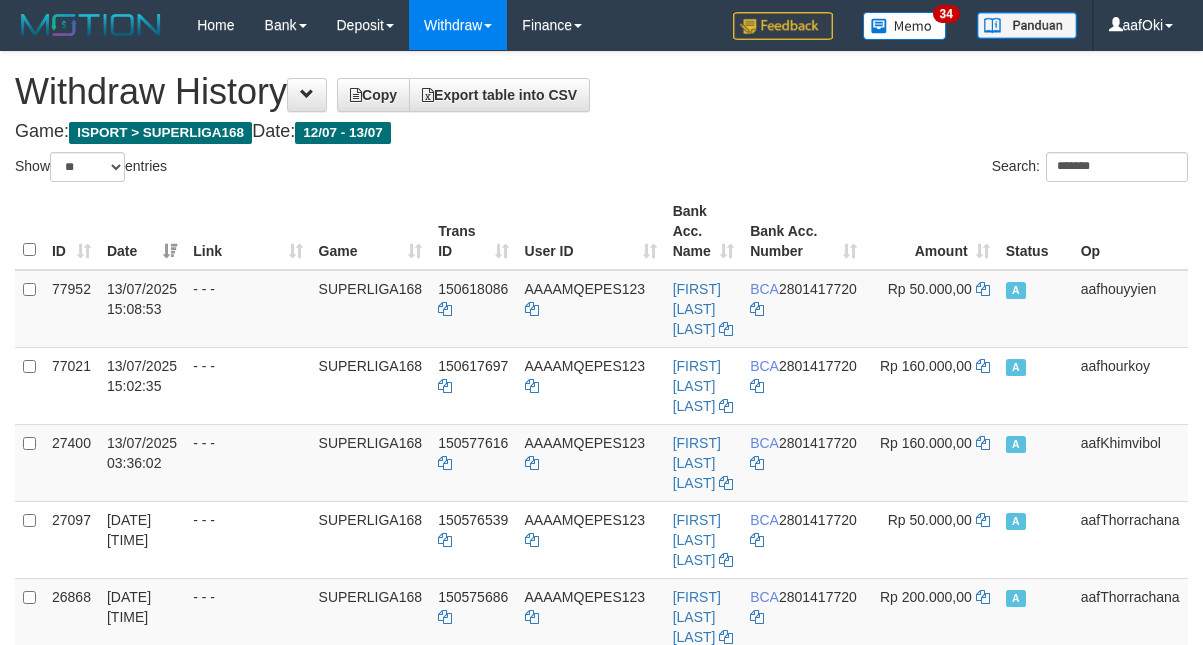 scroll, scrollTop: 0, scrollLeft: 0, axis: both 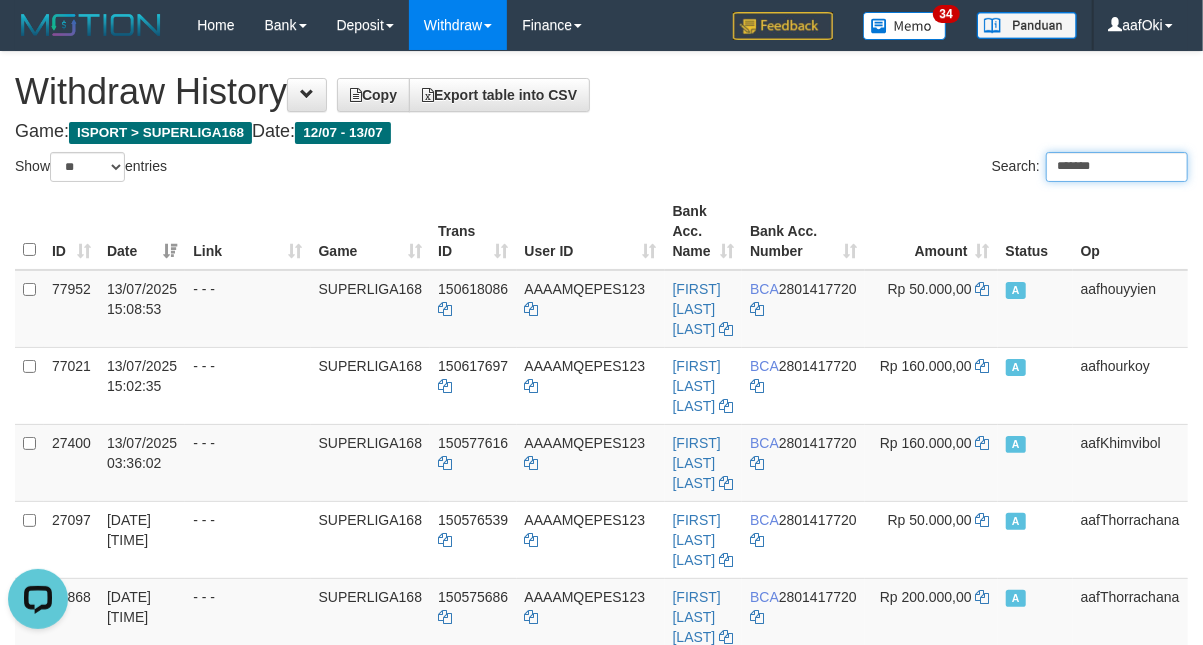 click on "*******" at bounding box center [1117, 167] 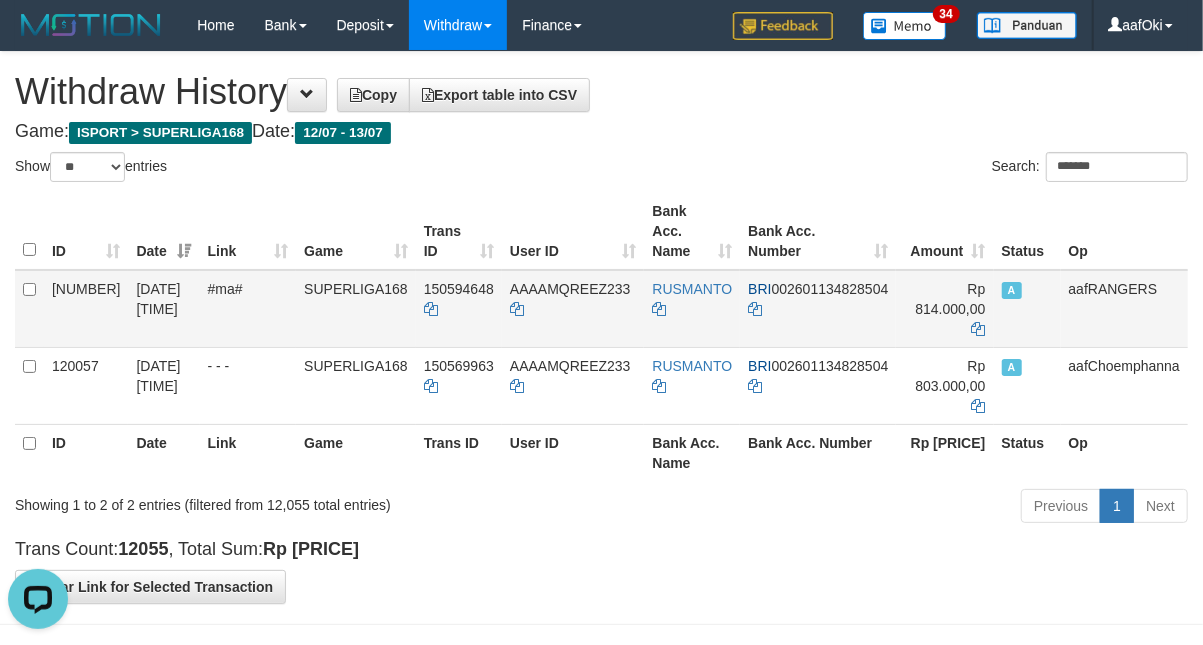 drag, startPoint x: 575, startPoint y: 536, endPoint x: 466, endPoint y: 320, distance: 241.94421 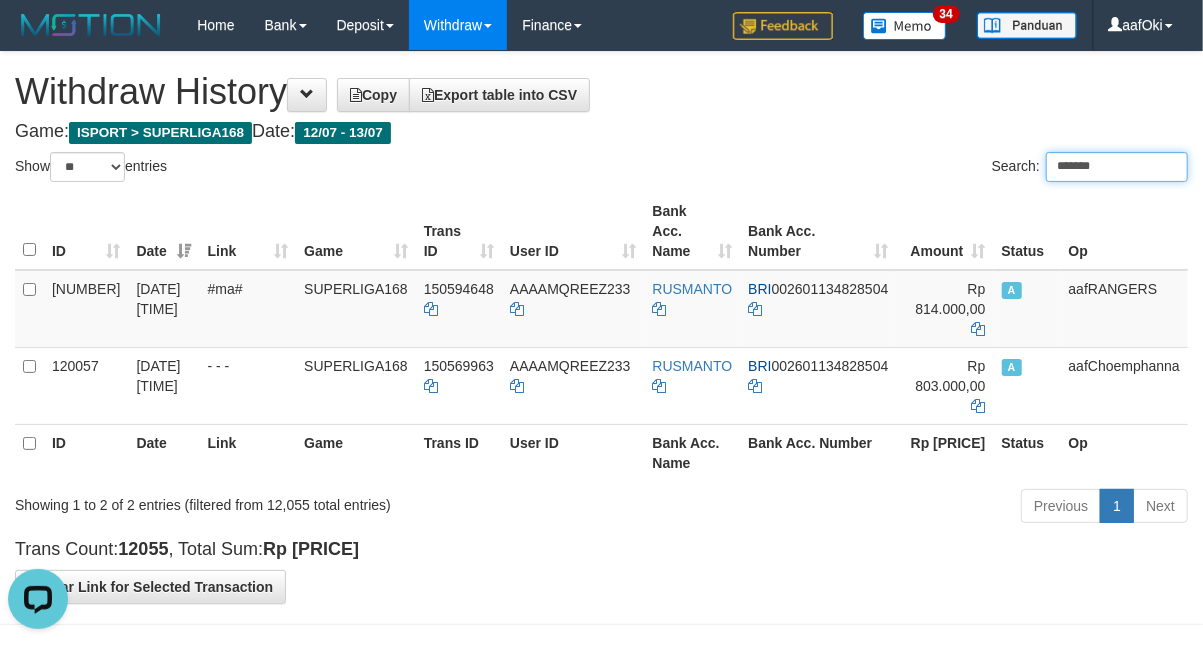 click on "*******" at bounding box center [1117, 167] 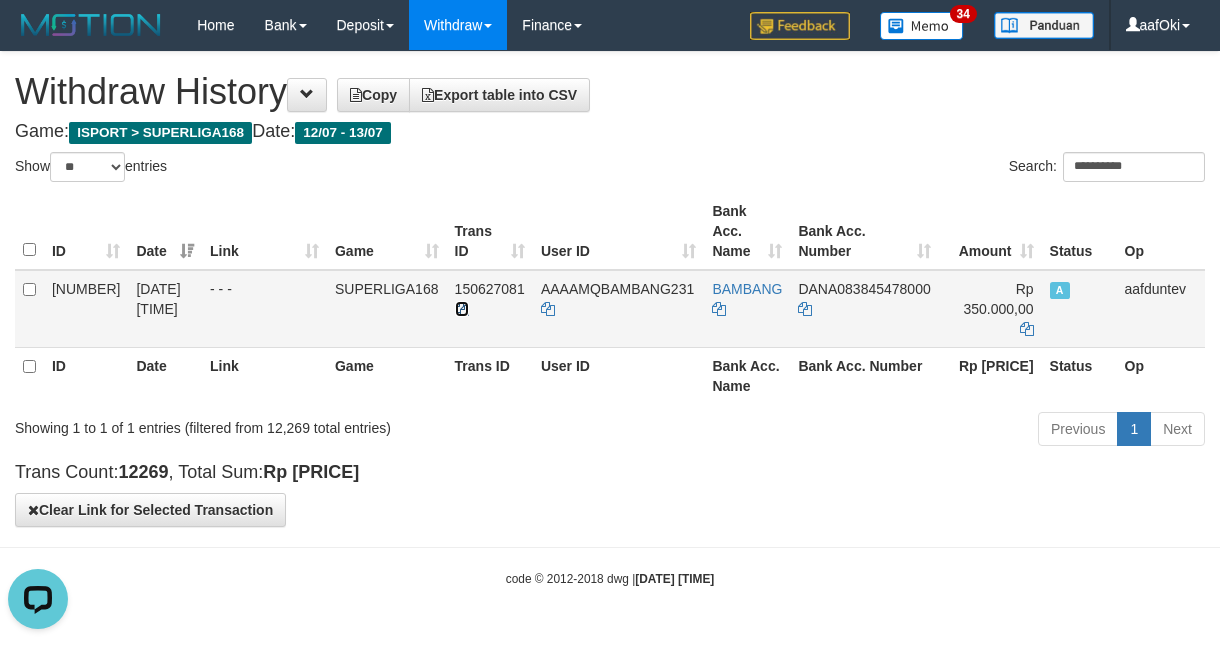click at bounding box center [462, 309] 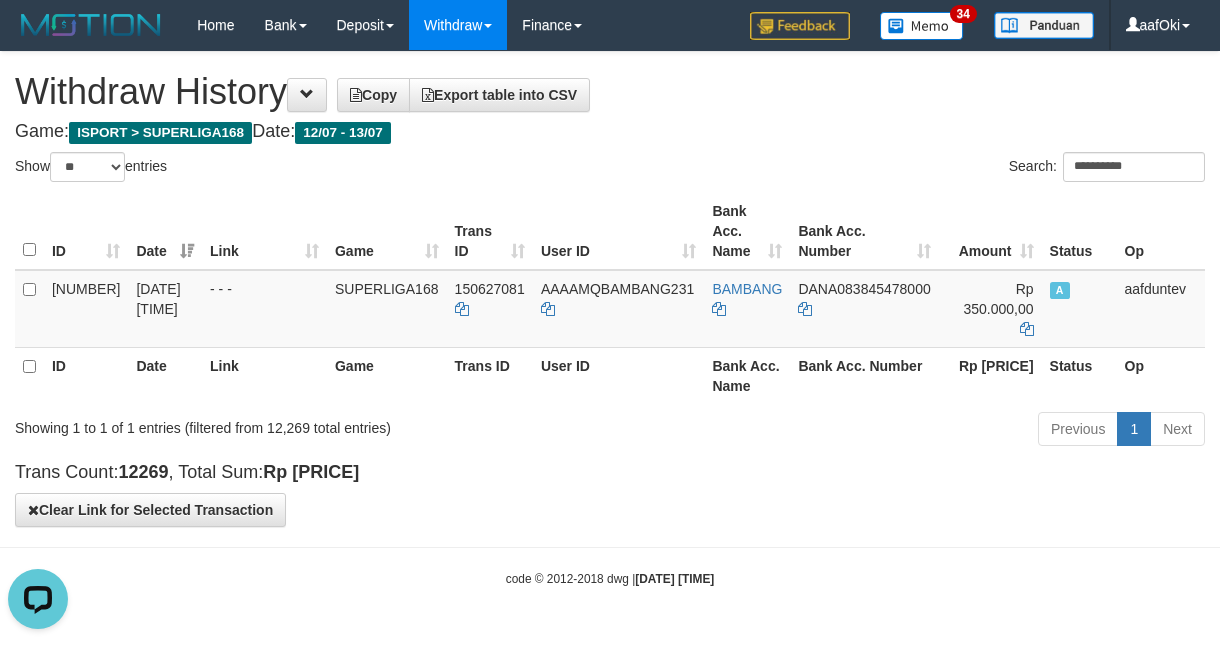 click on "Toggle navigation
Home
Bank
Account List
Search
Deposit
DPS List
History
Withdraw
WD List
Report Link
History
Finance
Financial Data
aafOki" at bounding box center [610, 319] 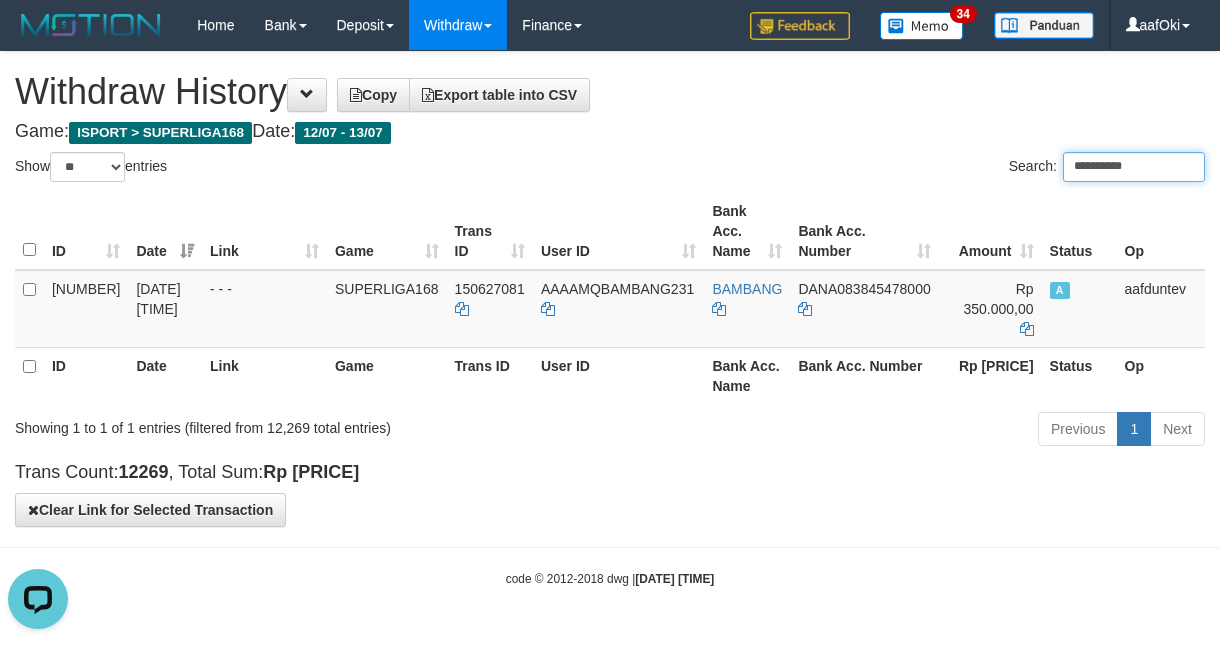 click on "**********" at bounding box center [1134, 167] 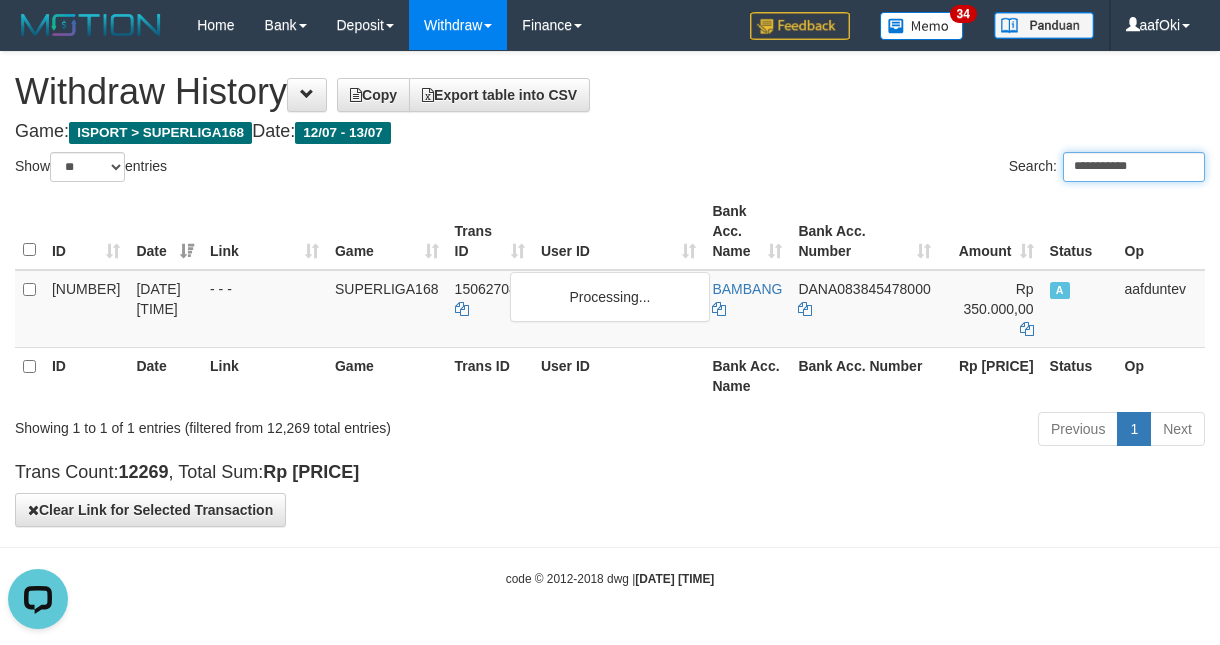 type on "**********" 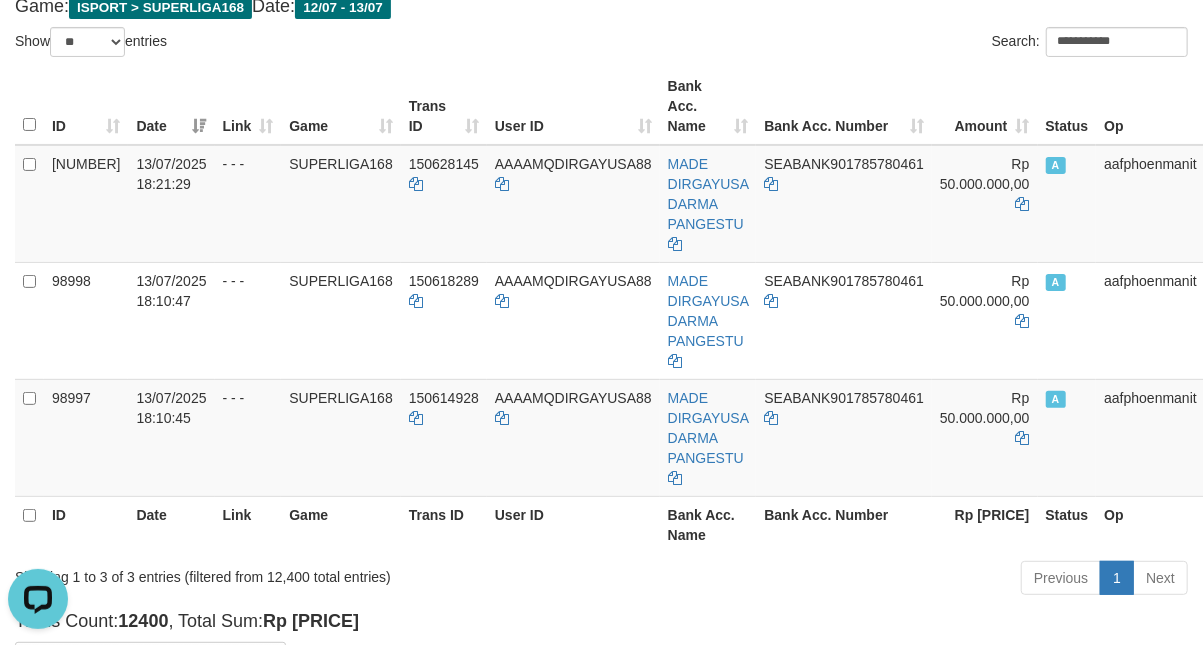 scroll, scrollTop: 0, scrollLeft: 0, axis: both 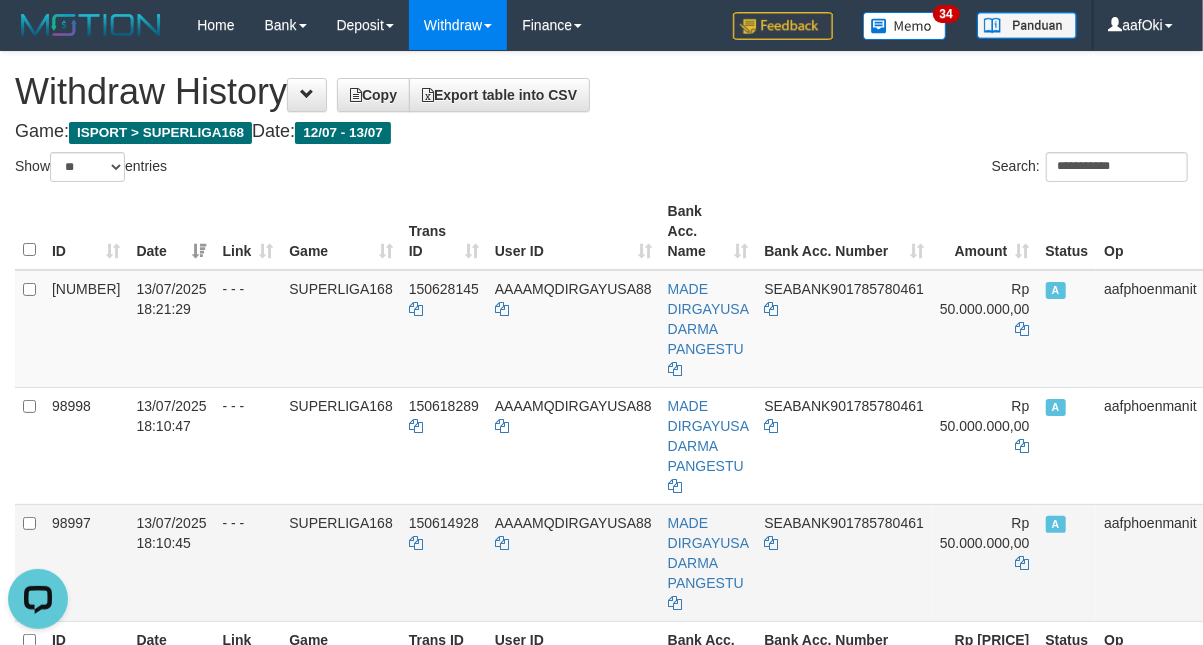 drag, startPoint x: 605, startPoint y: 568, endPoint x: 616, endPoint y: 542, distance: 28.231188 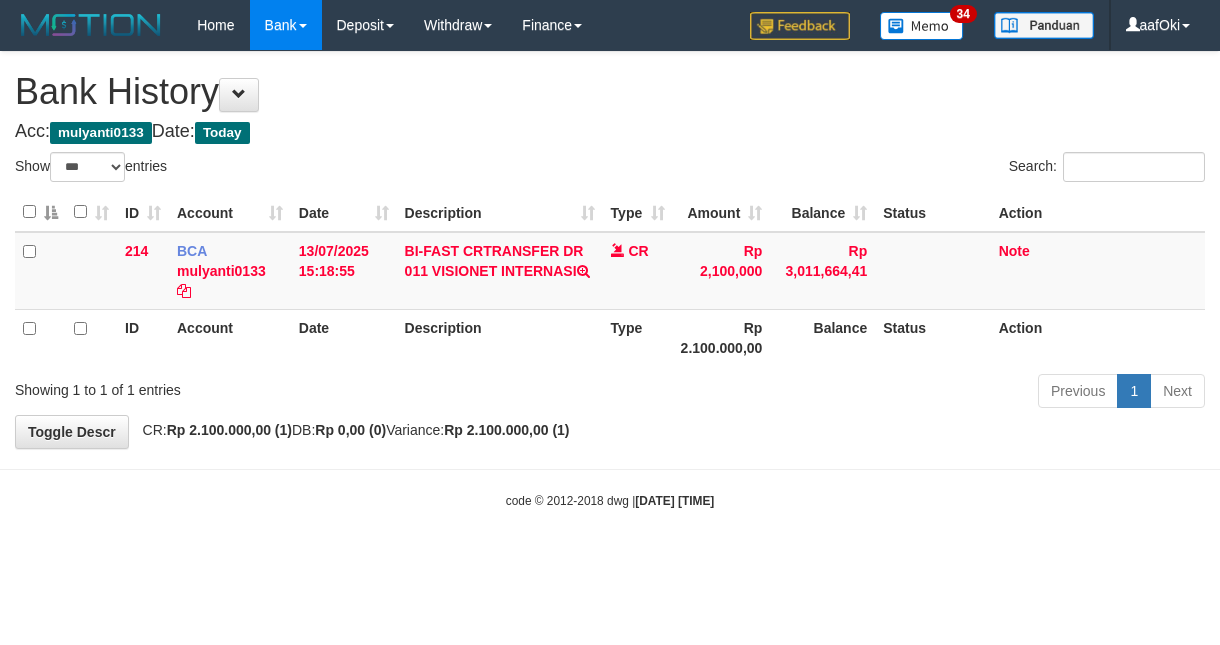 select on "***" 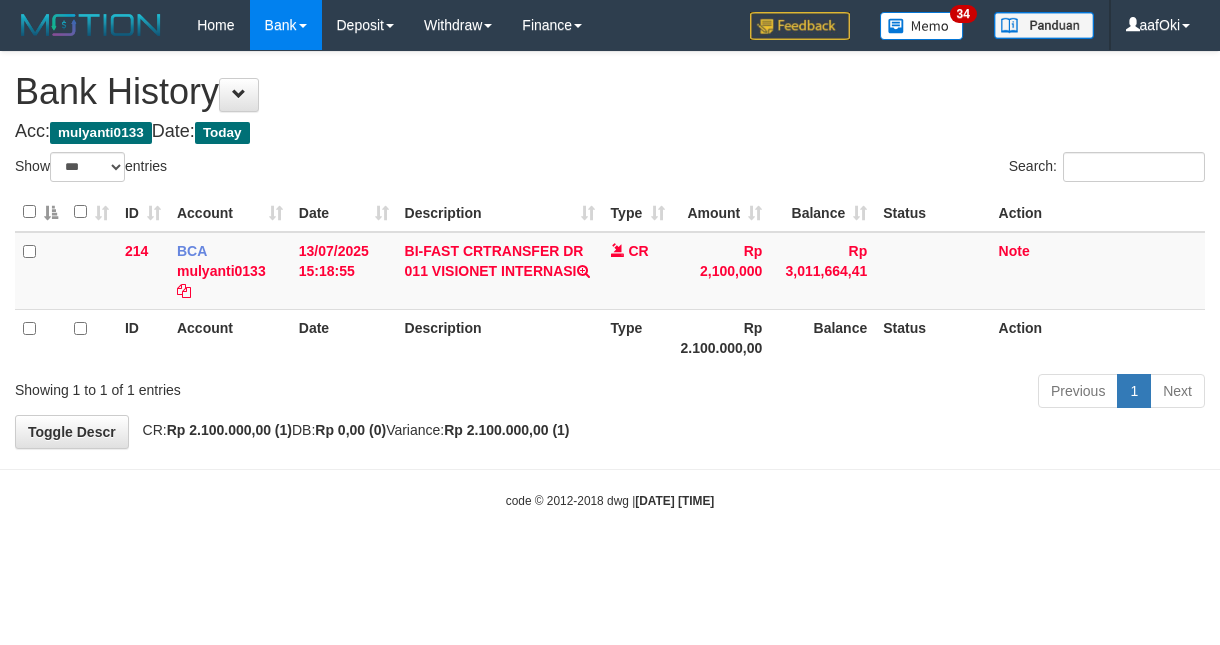 scroll, scrollTop: 0, scrollLeft: 0, axis: both 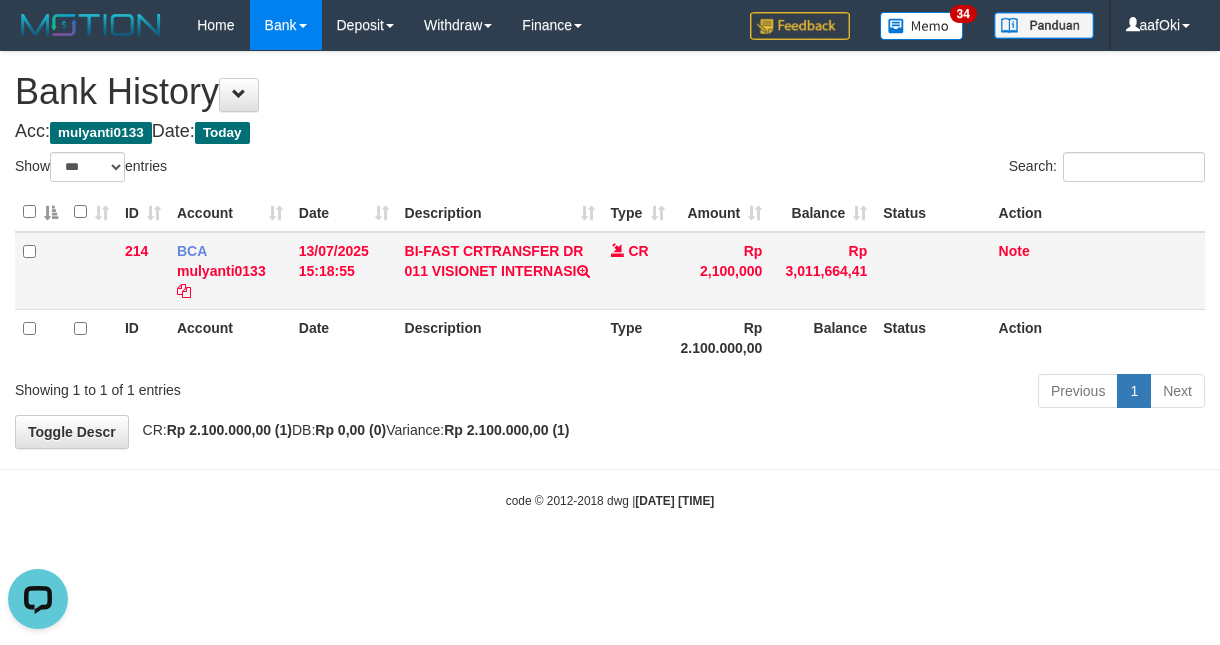 drag, startPoint x: 617, startPoint y: 288, endPoint x: 607, endPoint y: 278, distance: 14.142136 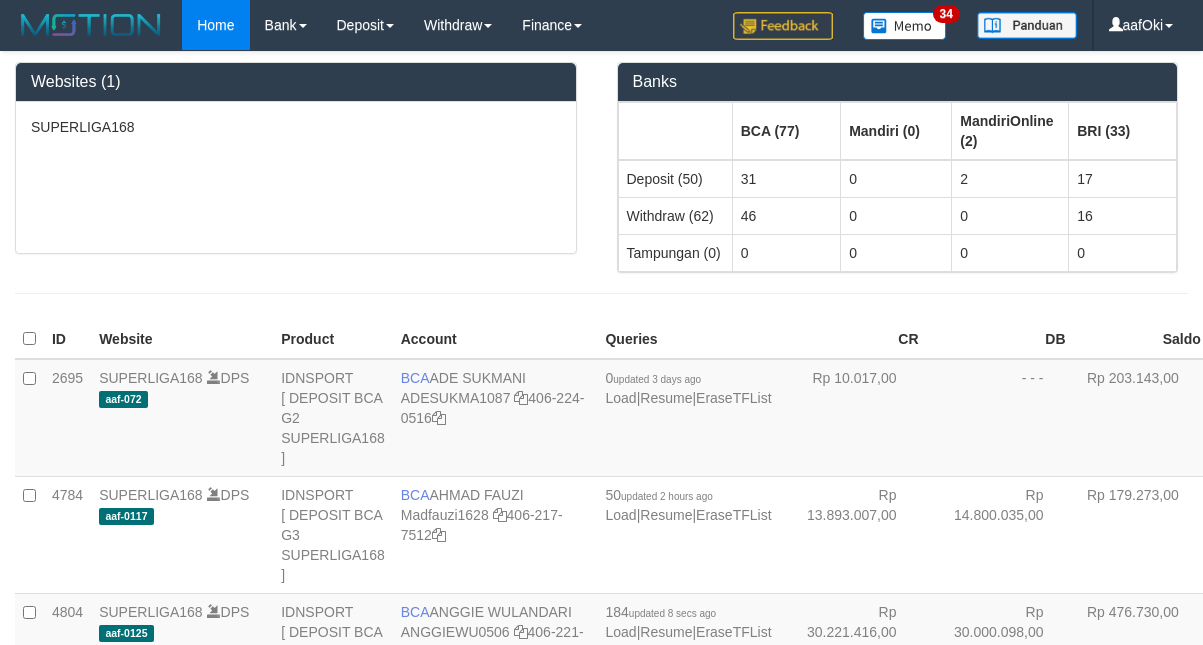 scroll, scrollTop: 2434, scrollLeft: 0, axis: vertical 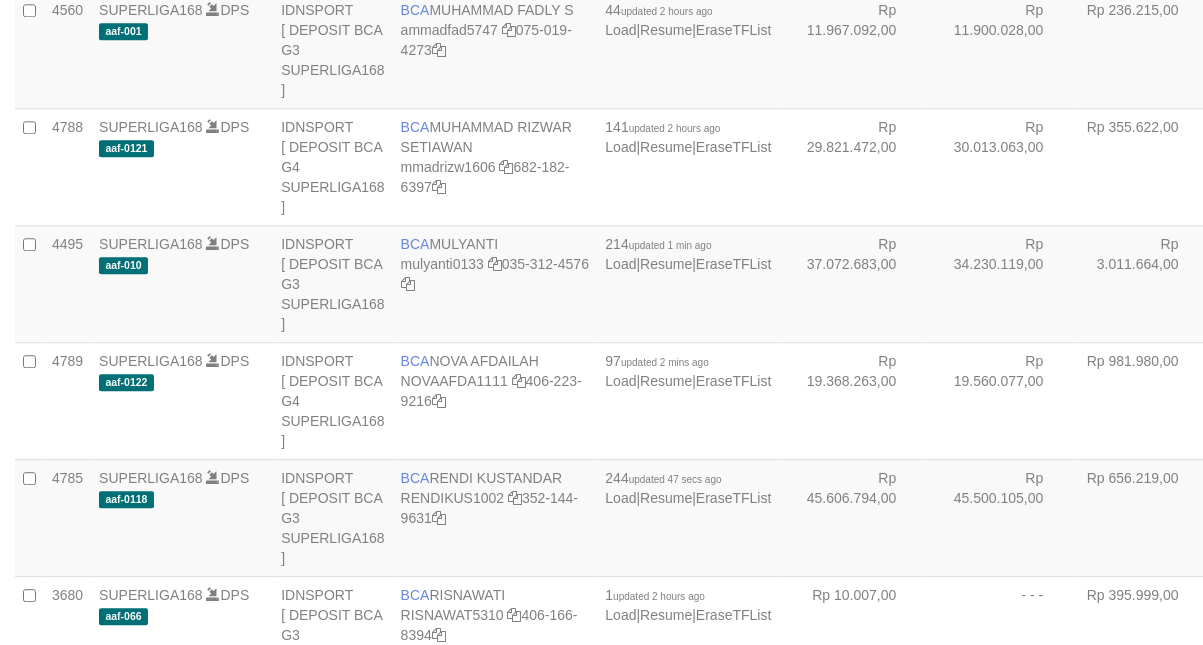 click on "Rp 30.013.063,00" at bounding box center (1000, 166) 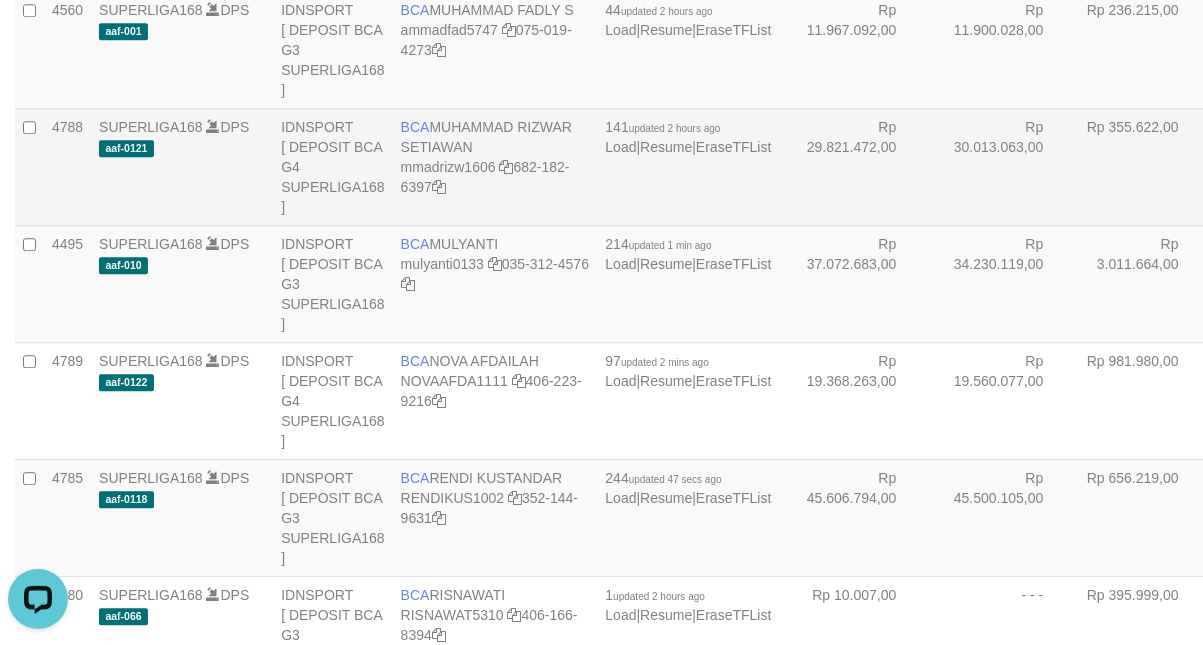 scroll, scrollTop: 0, scrollLeft: 0, axis: both 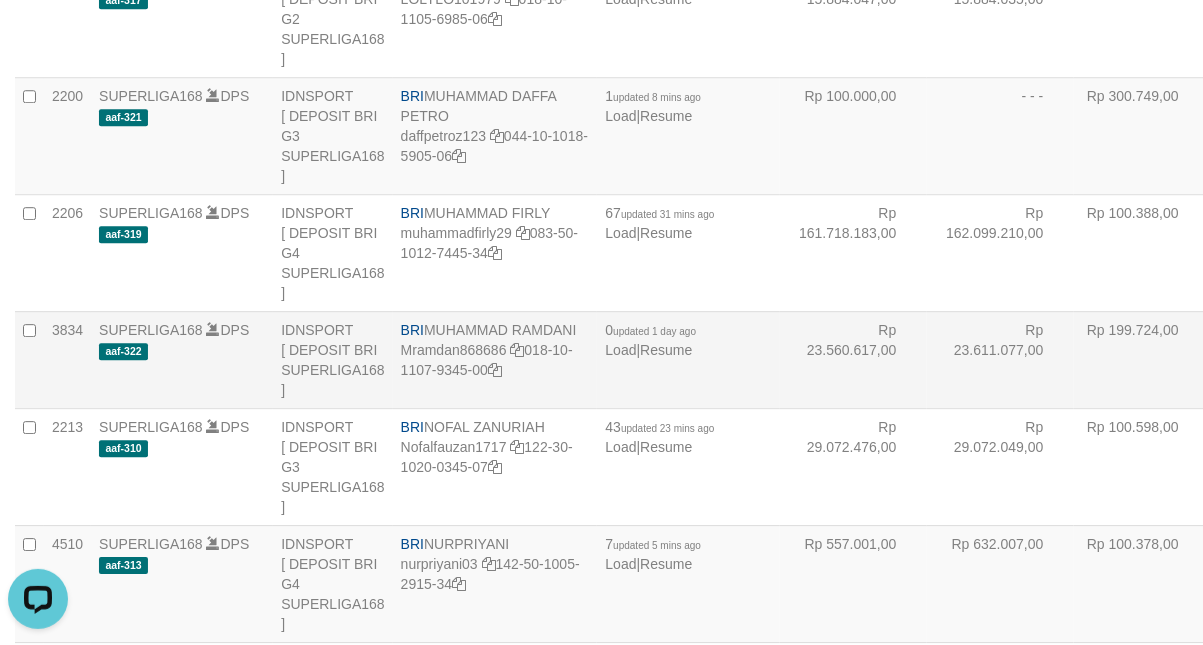 click on "Rp 199.724,00" at bounding box center (1141, 359) 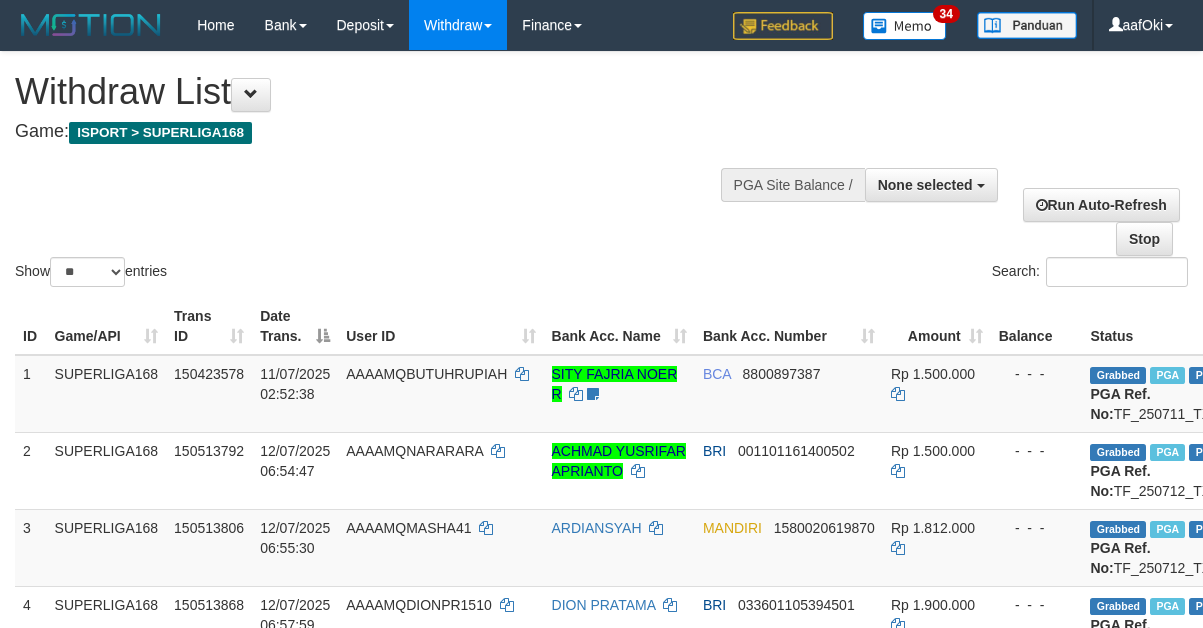 select 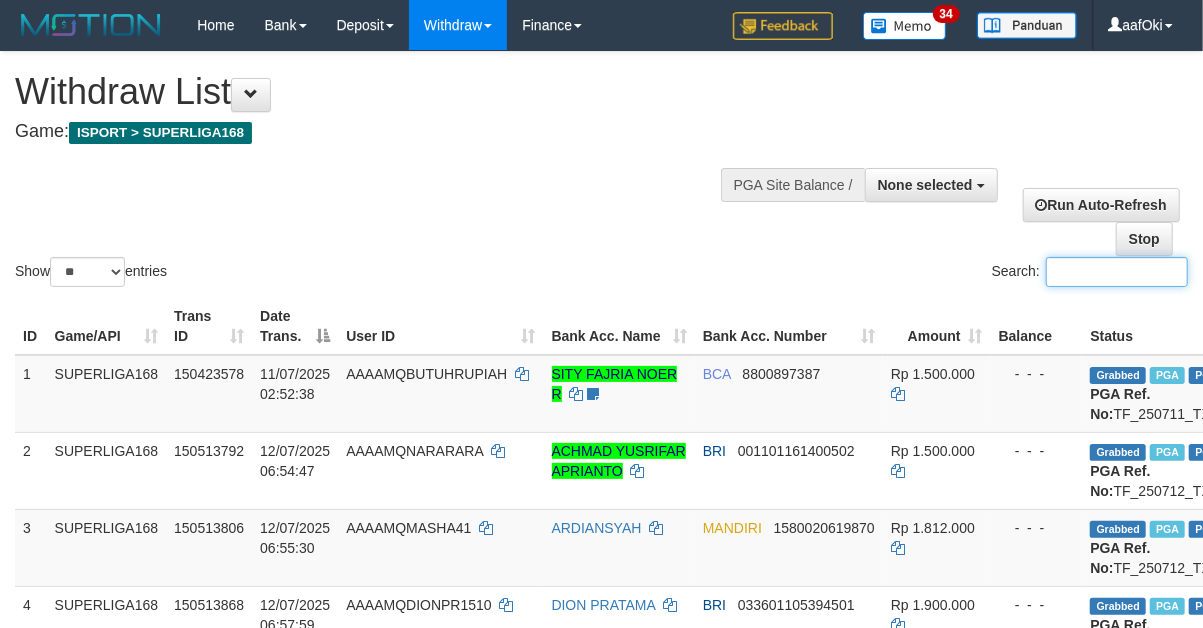 click on "Search:" at bounding box center [1117, 272] 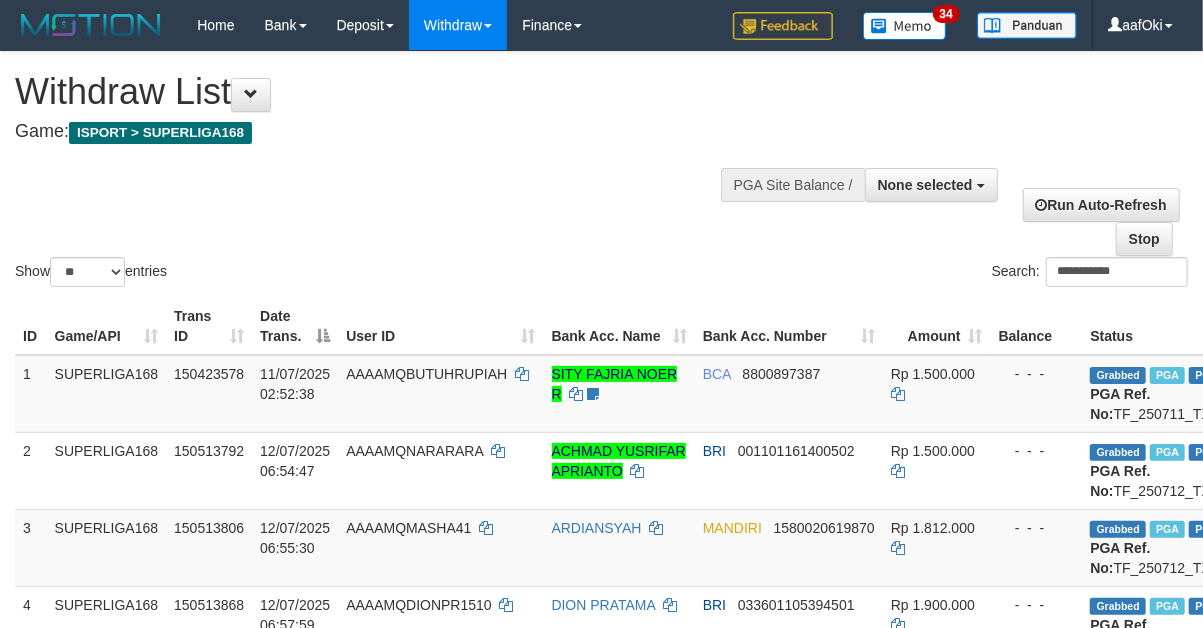 click on "**********" at bounding box center (601, 171) 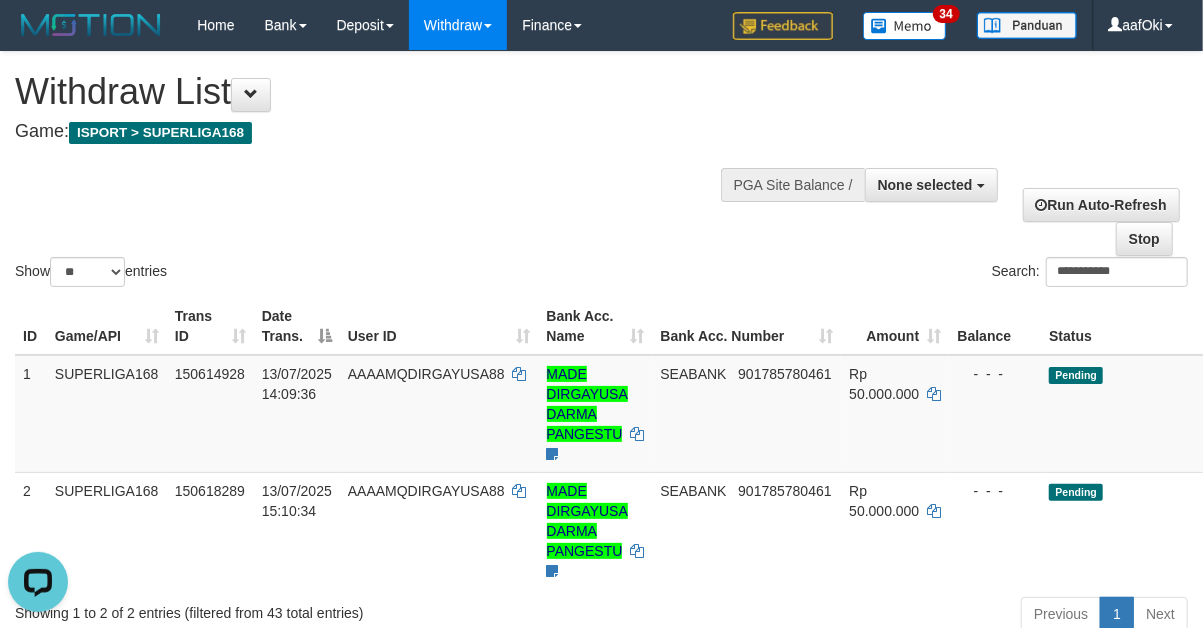 scroll, scrollTop: 0, scrollLeft: 0, axis: both 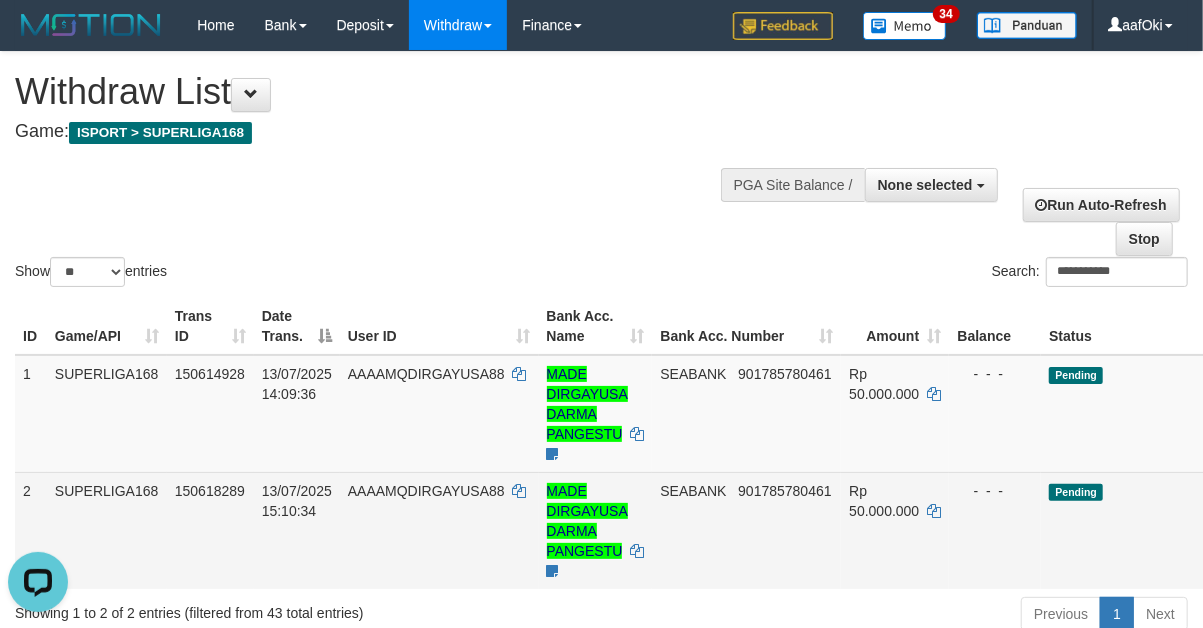 click on "ID Game/API Trans ID Date Trans. User ID Bank Acc. Name Bank Acc. Number Amount Balance Status Op Action
1 SUPERLIGA168 150614928 13/07/2025 14:09:36 AAAAMQDIRGAYUSA88    MADE DIRGAYUSA DARMA PANGESTU        PENGECEKAN PROVIDER SEABANK     901785780461 Rp 50.000.000    -  -  - Pending Verify    ·   Reject ·    Note     2 SUPERLIGA168 150618289 13/07/2025 15:10:34 AAAAMQDIRGAYUSA88    MADE DIRGAYUSA DARMA PANGESTU        aafseijuro SEABANK     901785780461 Rp 50.000.000    -  -  - Pending Verify    ·   Reject ·    Note     Processing..." at bounding box center [601, 443] 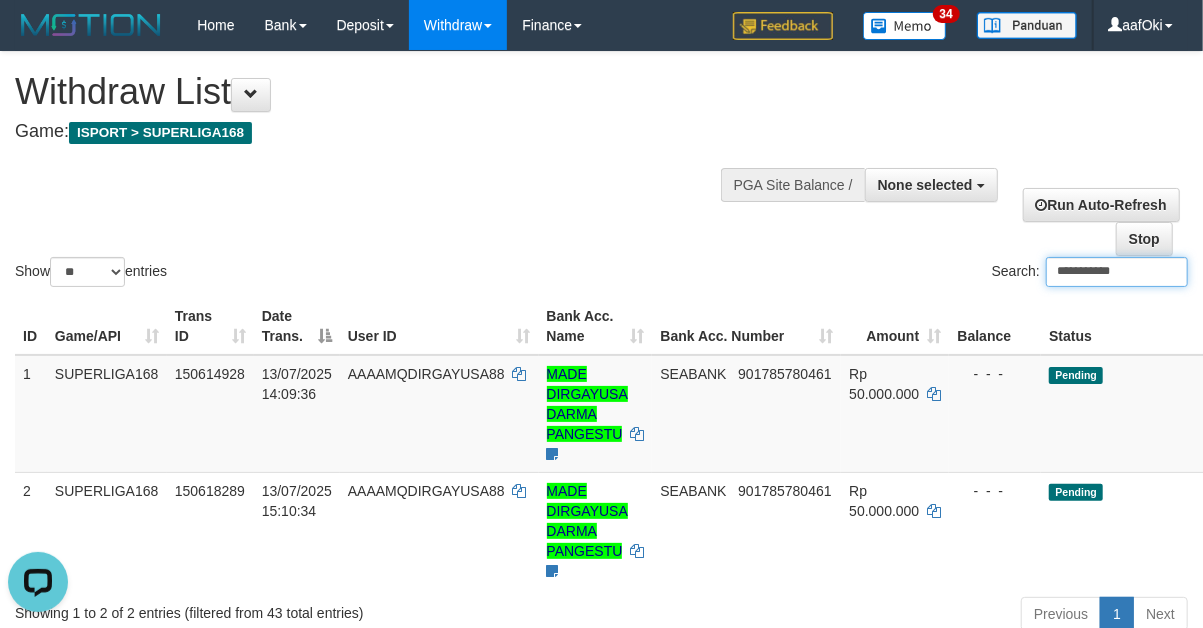 click on "**********" at bounding box center [1117, 272] 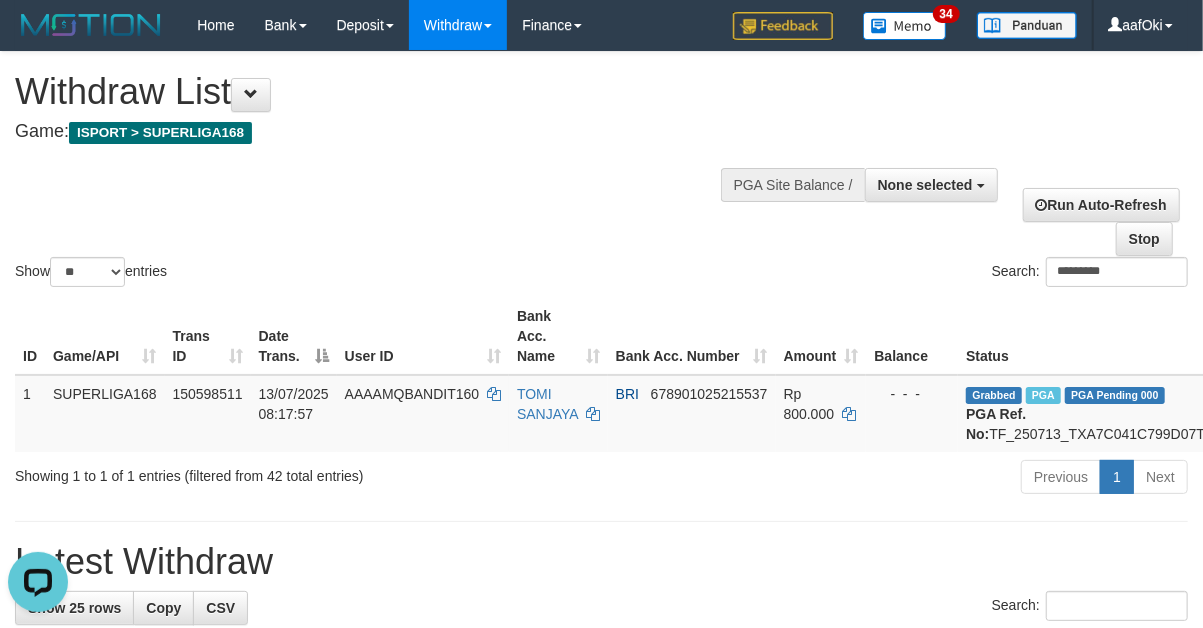 click on "**********" at bounding box center (601, 1210) 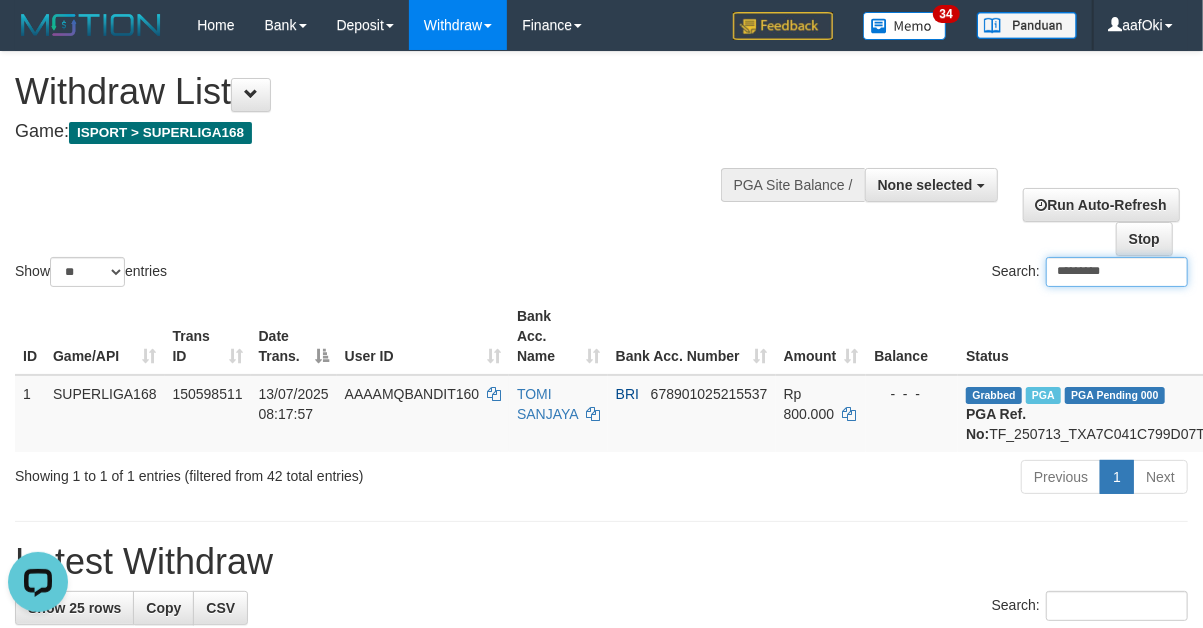 click on "*********" at bounding box center (1117, 272) 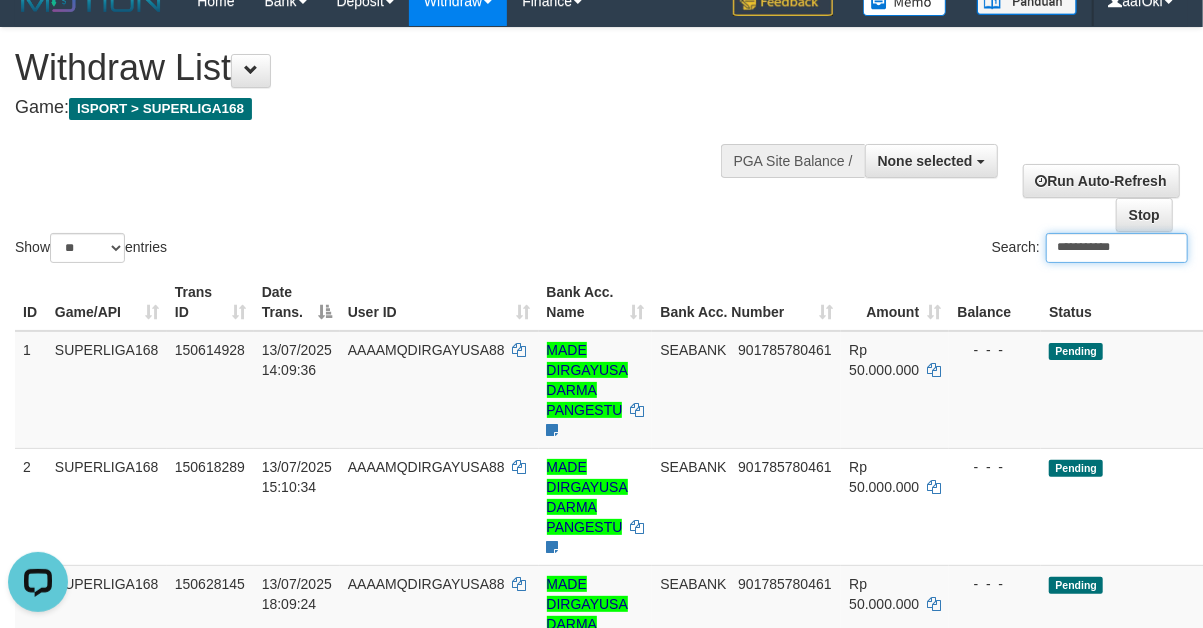 scroll, scrollTop: 0, scrollLeft: 0, axis: both 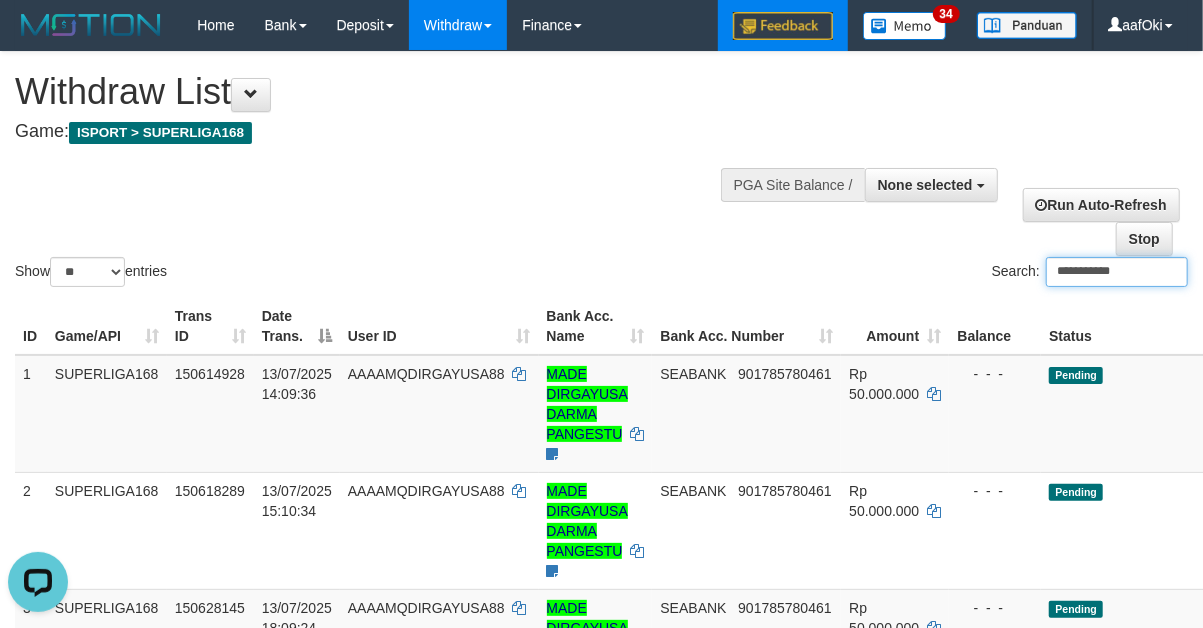 type on "**********" 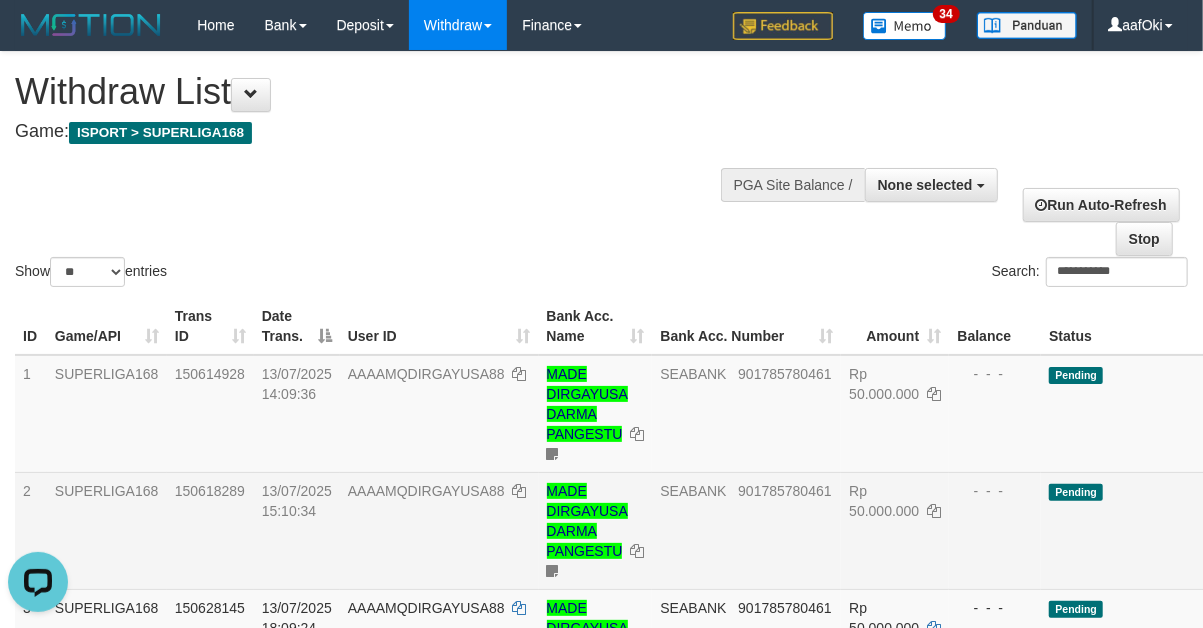 click on "SEABANK     901785780461" at bounding box center (746, 530) 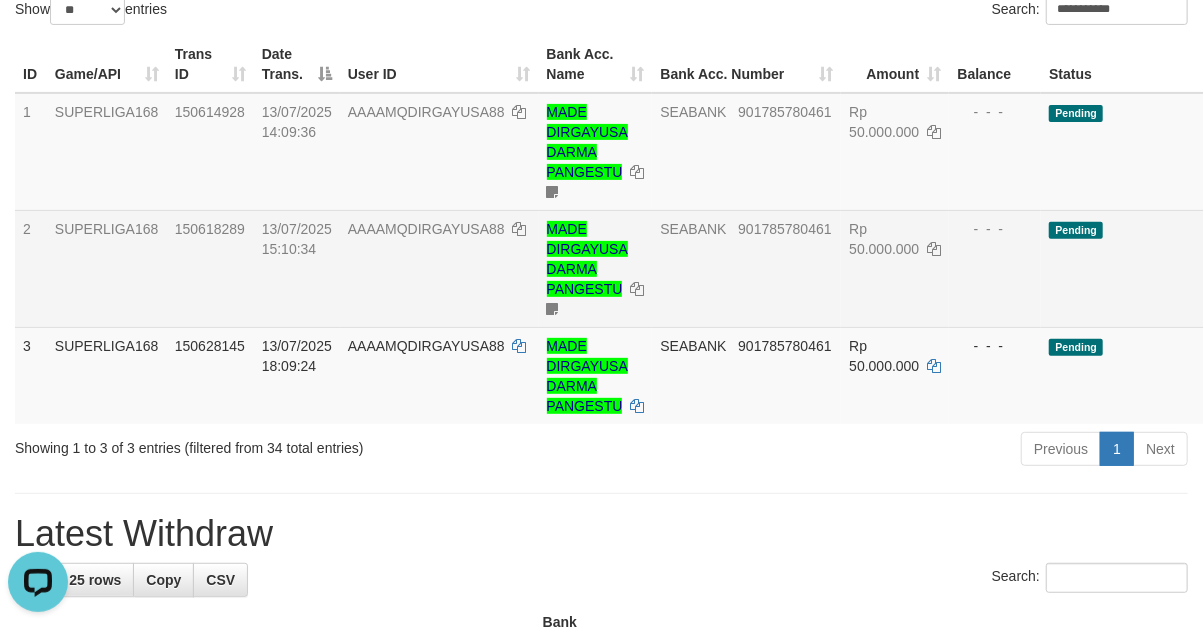 scroll, scrollTop: 296, scrollLeft: 0, axis: vertical 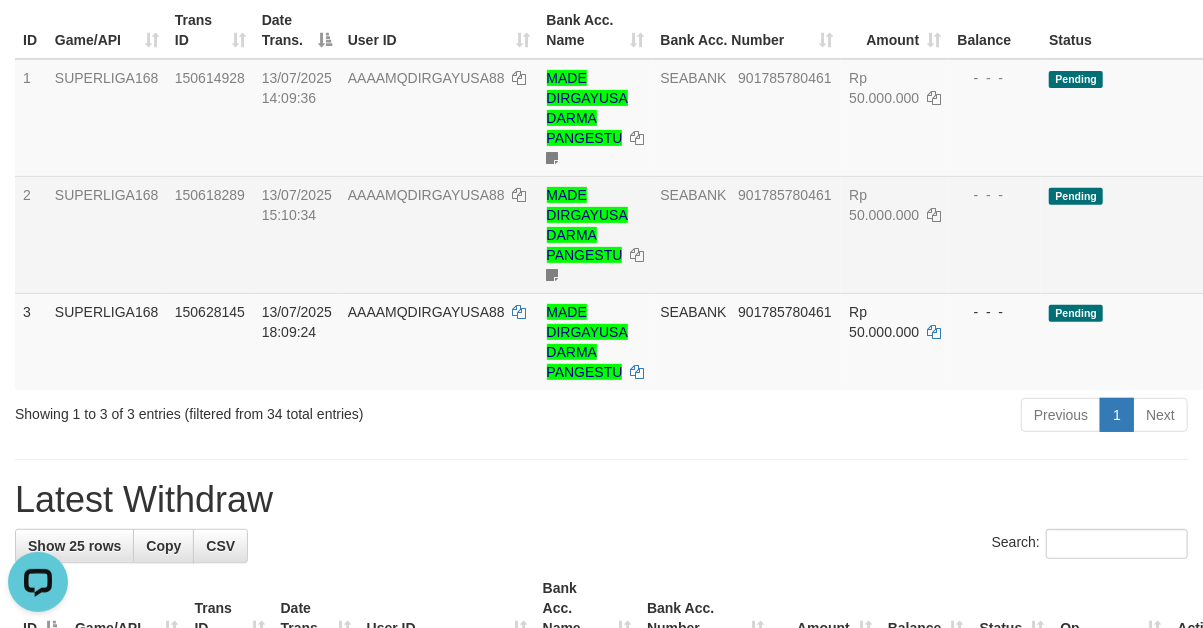 click on "SEABANK     901785780461" at bounding box center (746, 234) 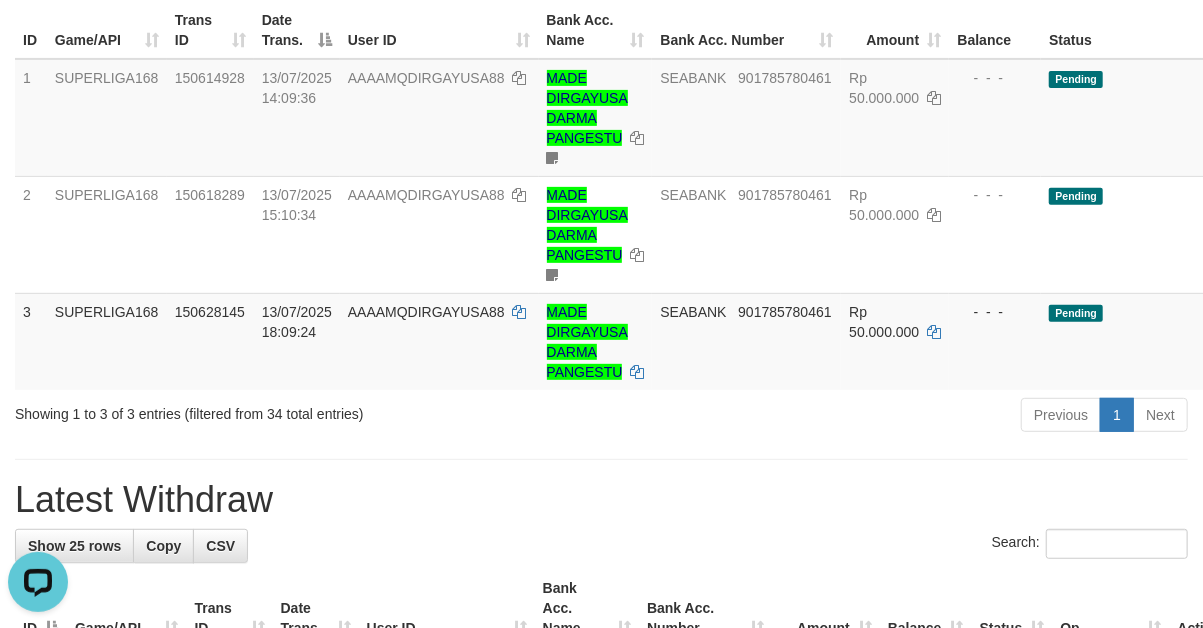 drag, startPoint x: 910, startPoint y: 531, endPoint x: 912, endPoint y: 497, distance: 34.058773 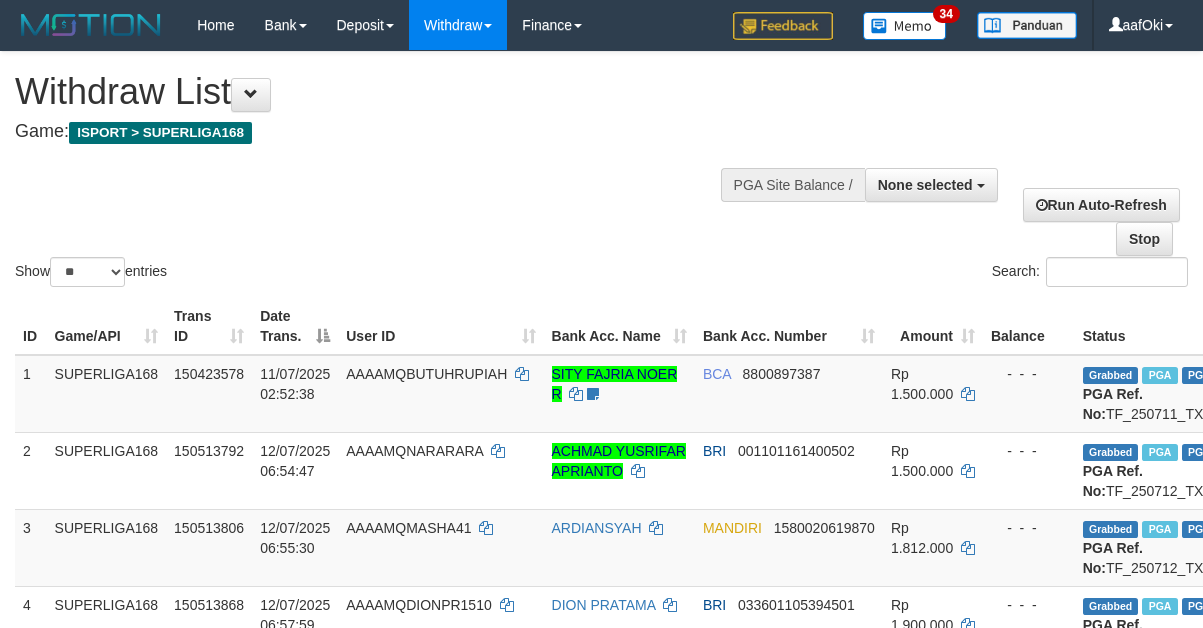 select 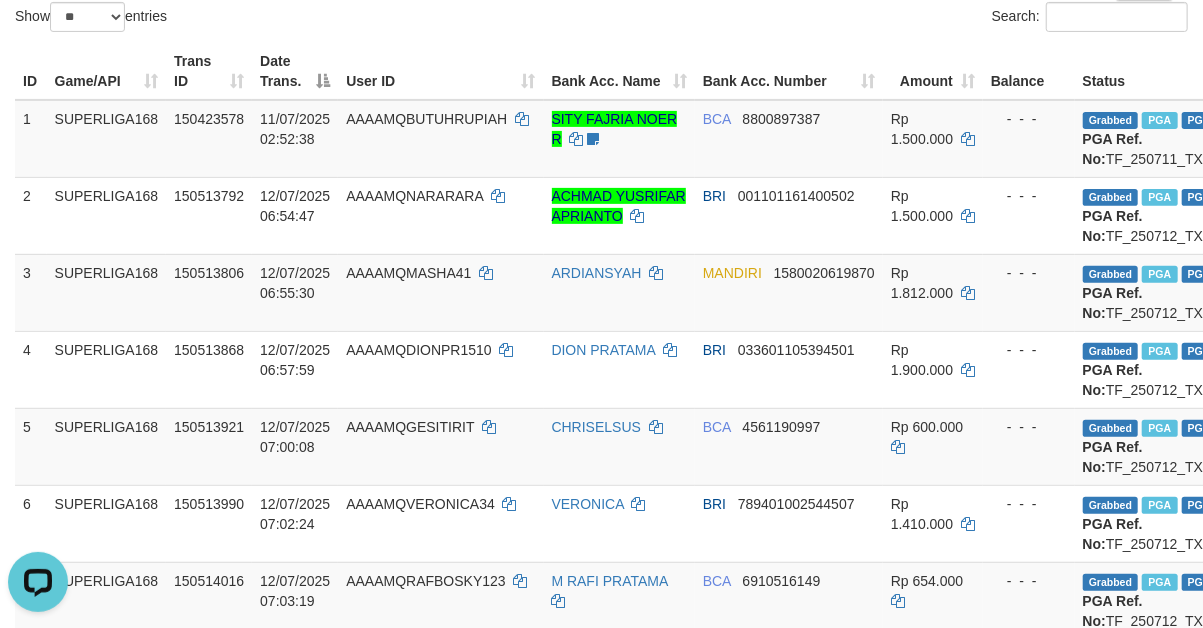 scroll, scrollTop: 0, scrollLeft: 0, axis: both 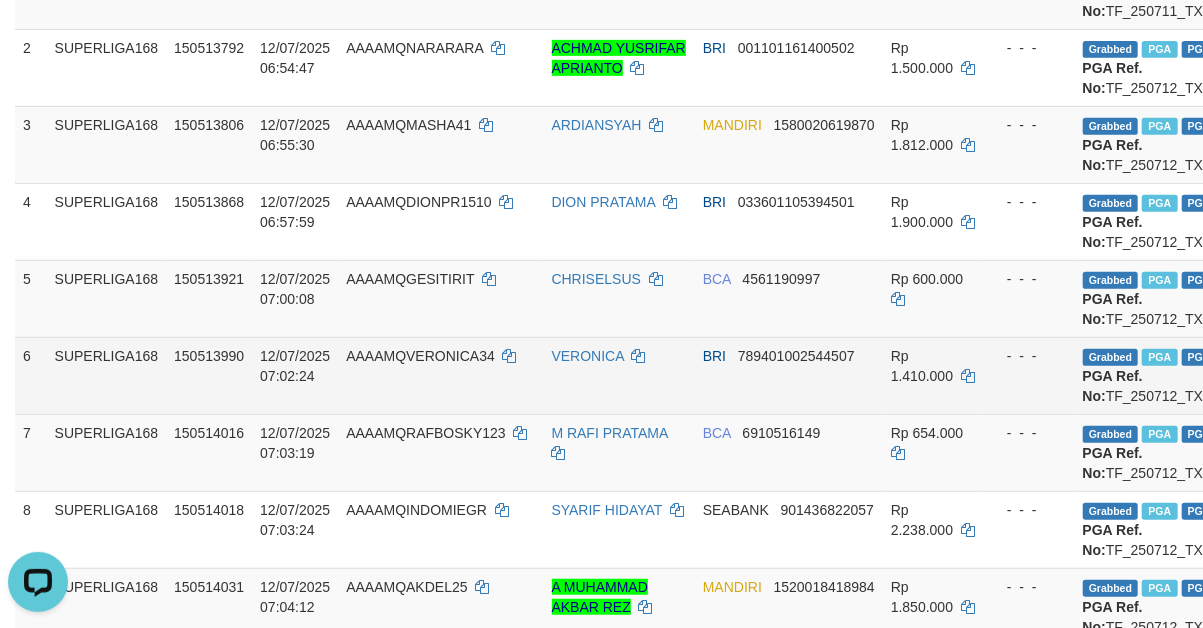 click on "BRI     789401002544507" at bounding box center (789, 375) 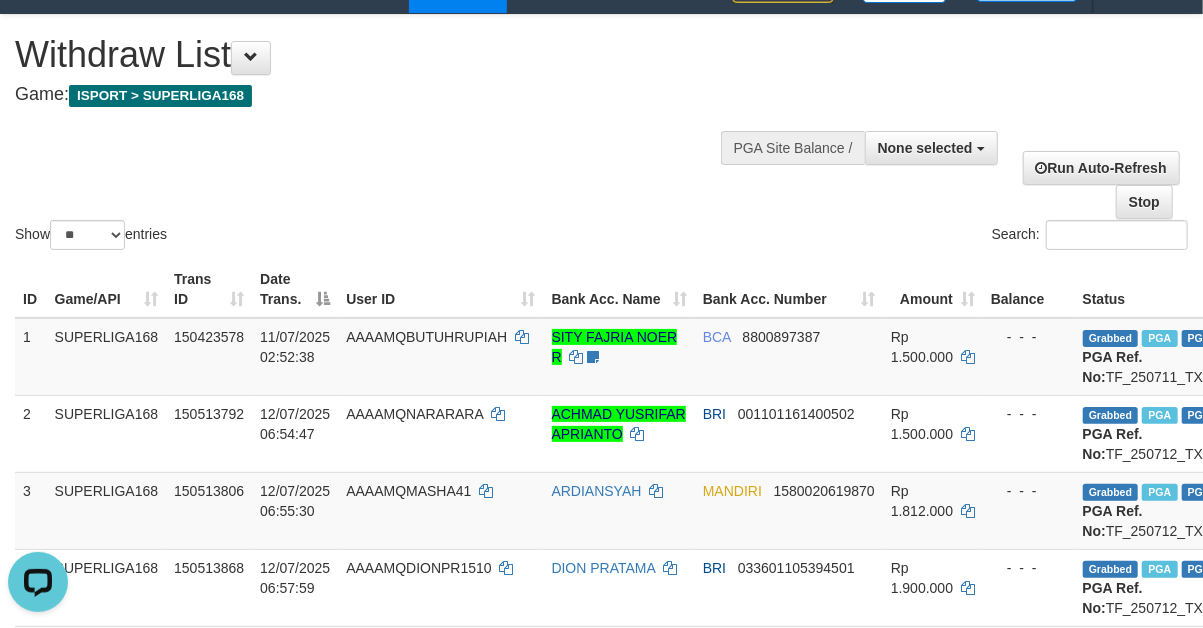 scroll, scrollTop: 0, scrollLeft: 0, axis: both 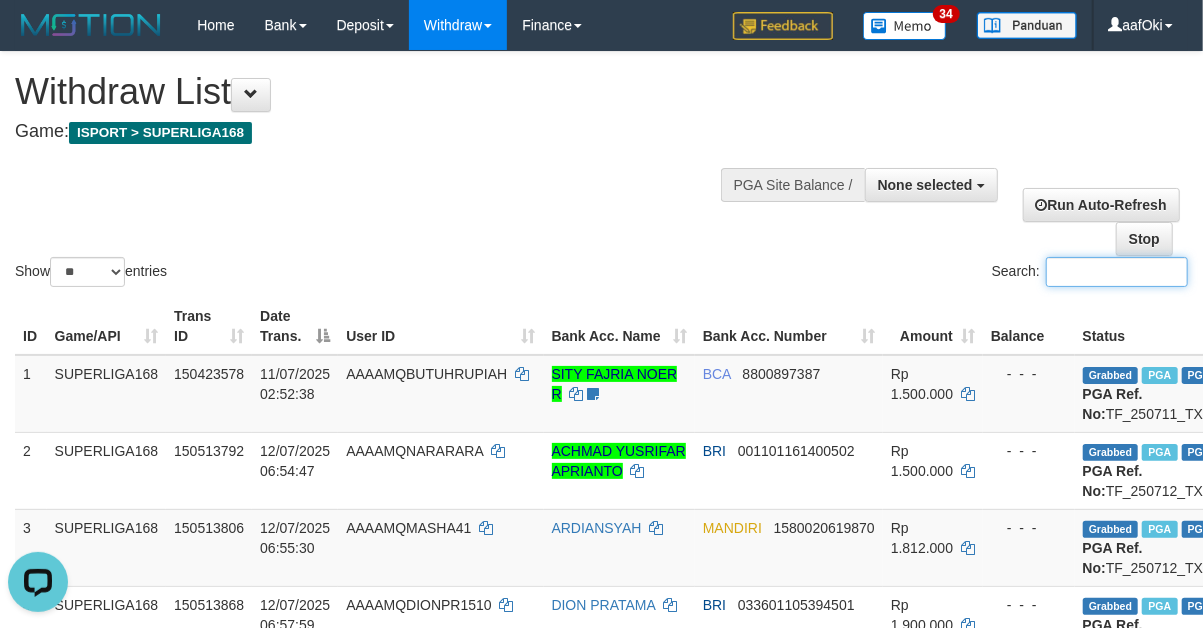 click on "Search:" at bounding box center [1117, 272] 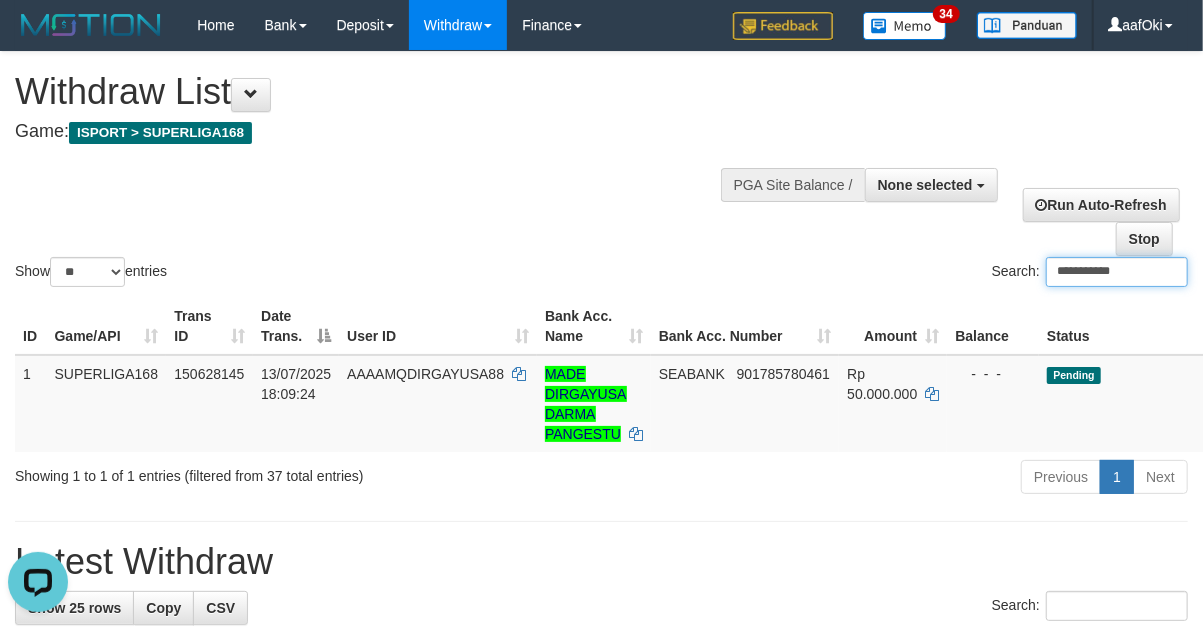 type on "**********" 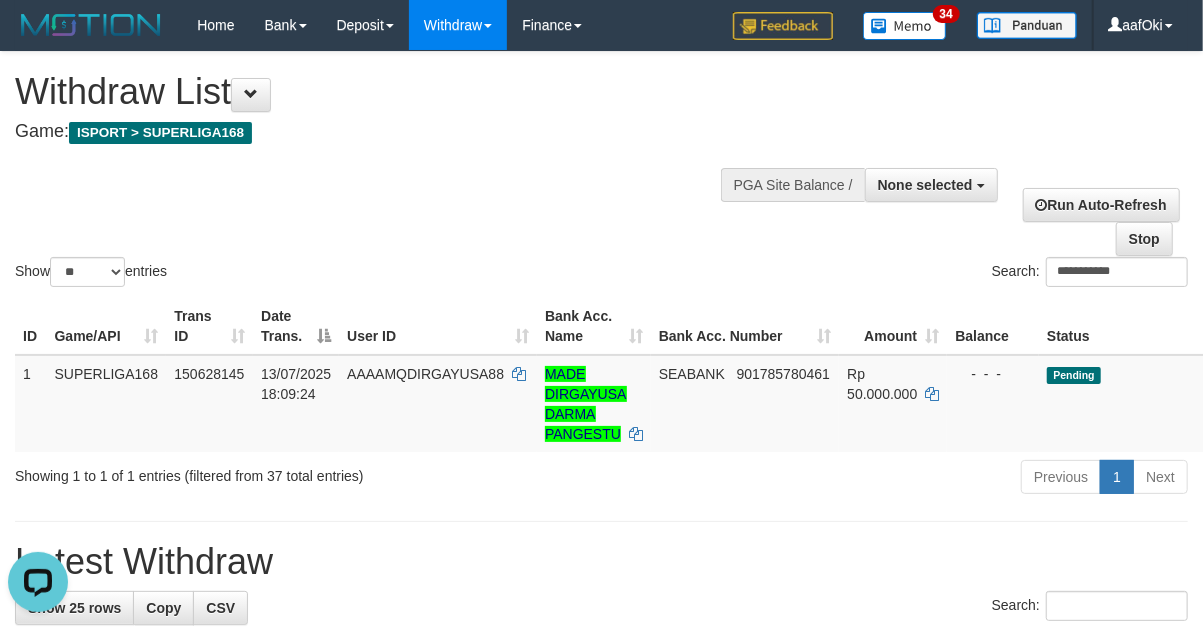 click on "**********" at bounding box center (903, 274) 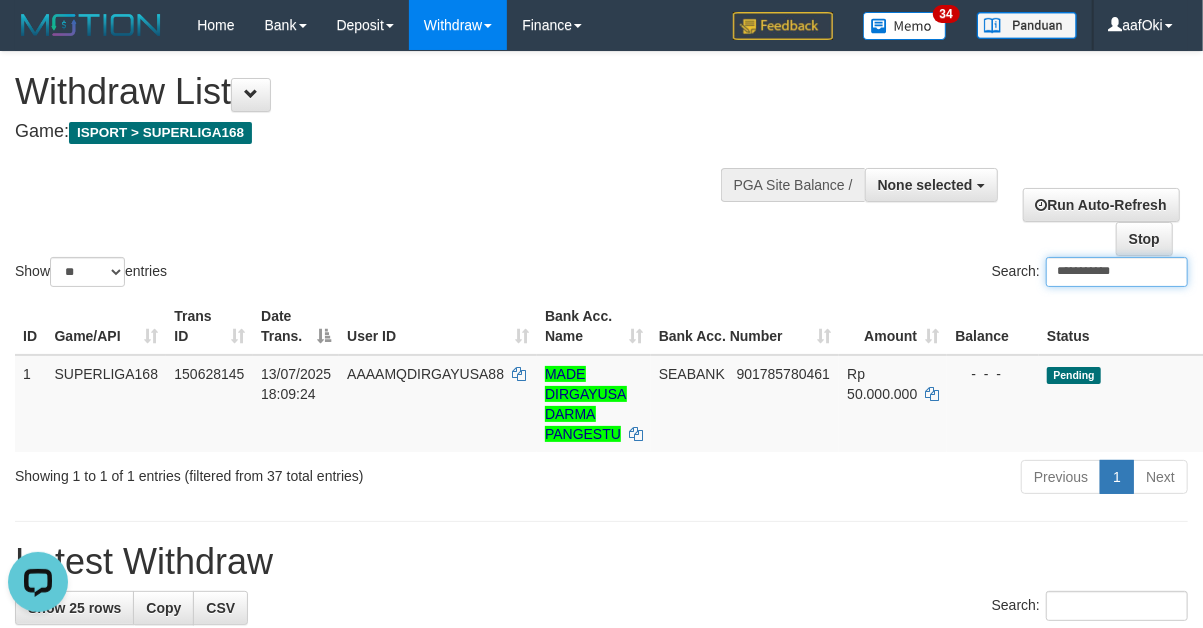 click on "**********" at bounding box center (1117, 272) 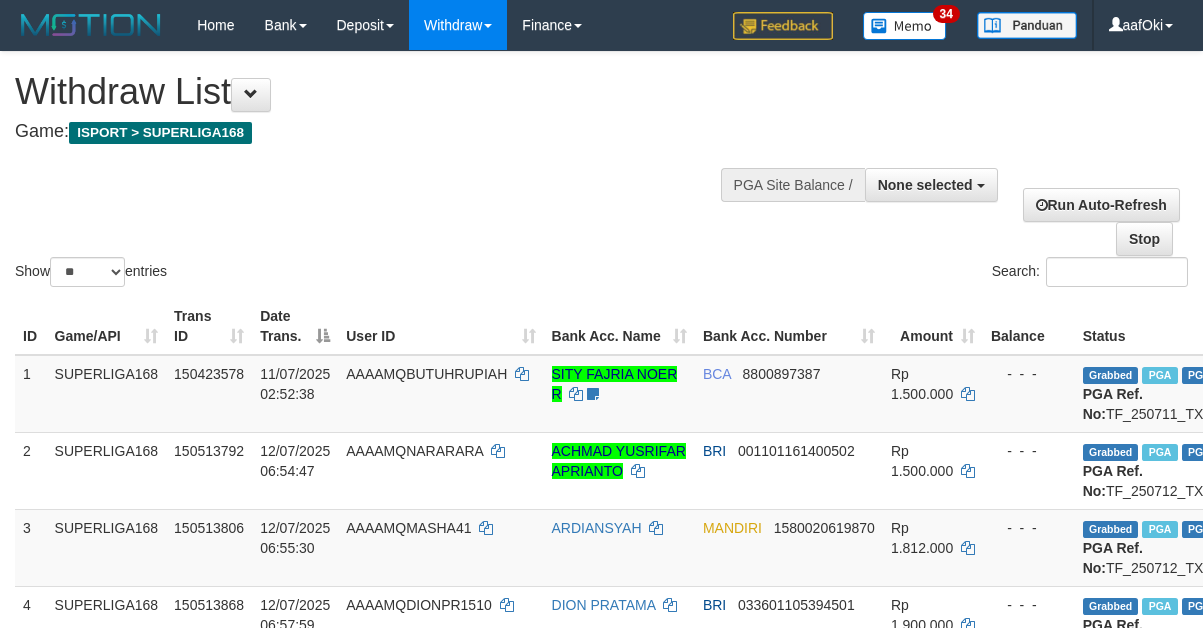 select 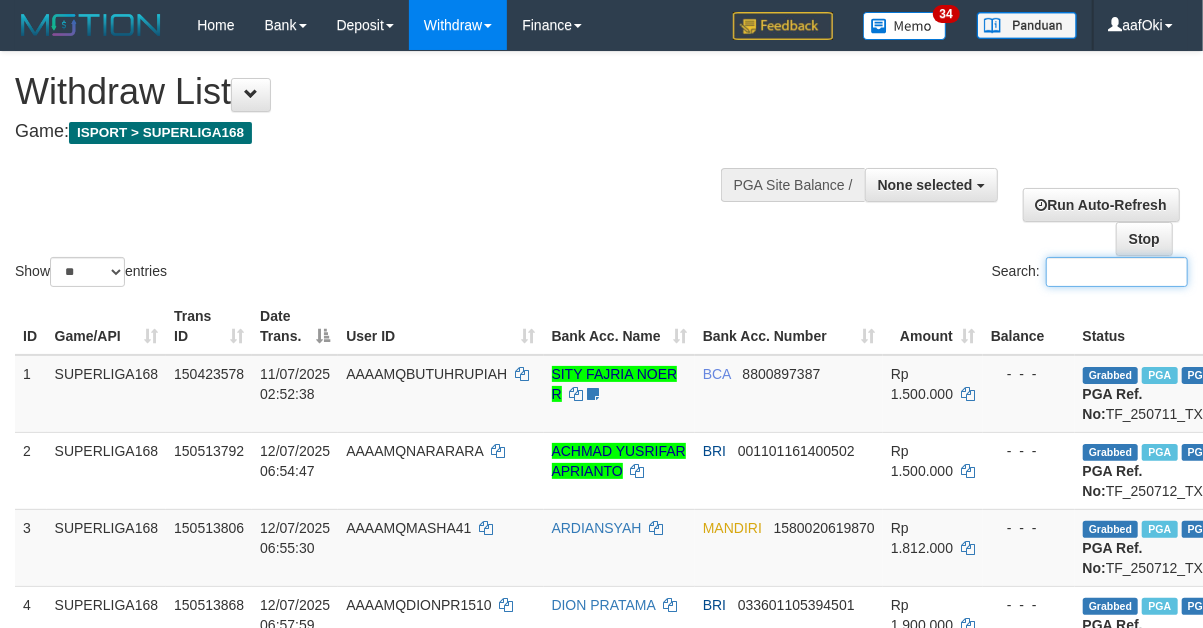click on "Search:" at bounding box center [1117, 272] 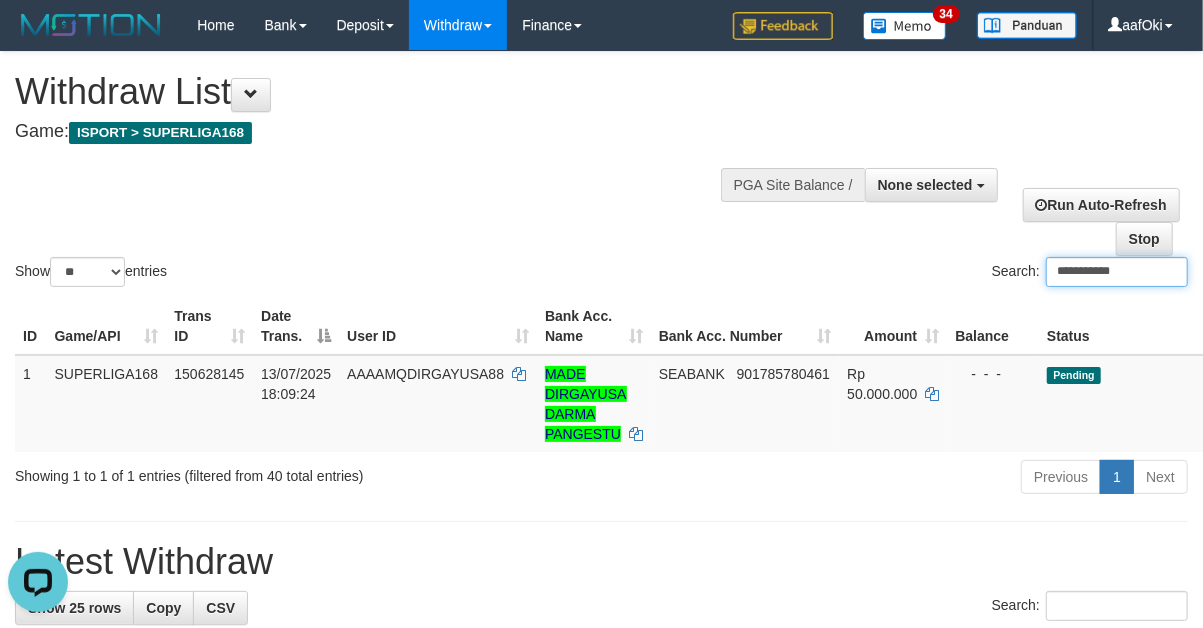 scroll, scrollTop: 0, scrollLeft: 0, axis: both 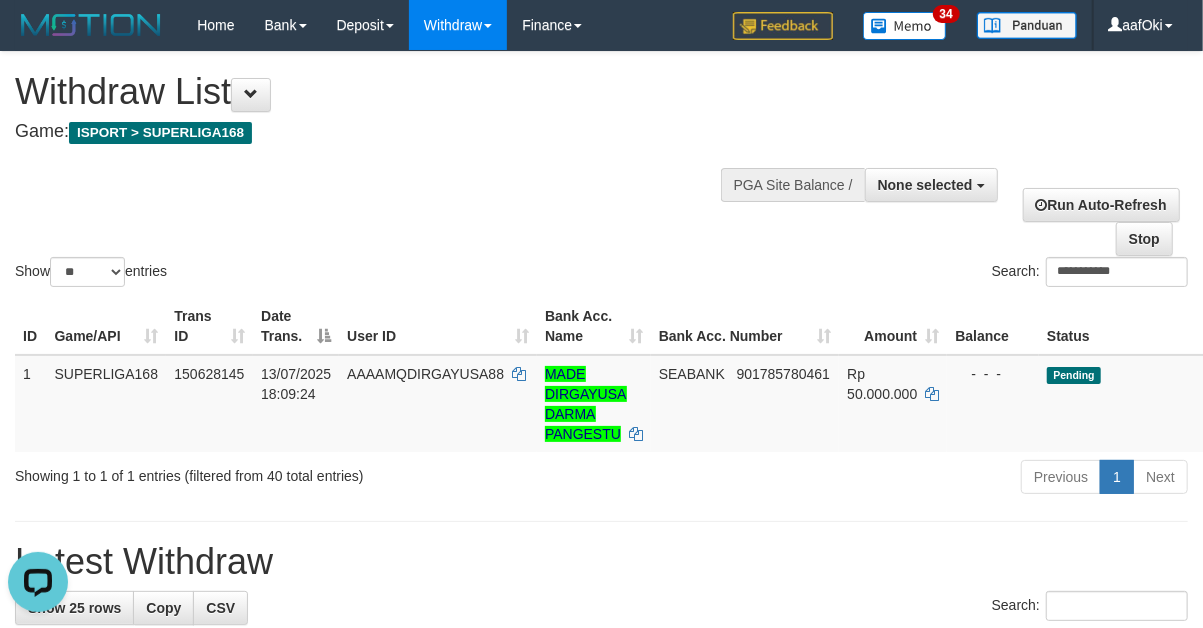 drag, startPoint x: 762, startPoint y: 540, endPoint x: 774, endPoint y: 518, distance: 25.059929 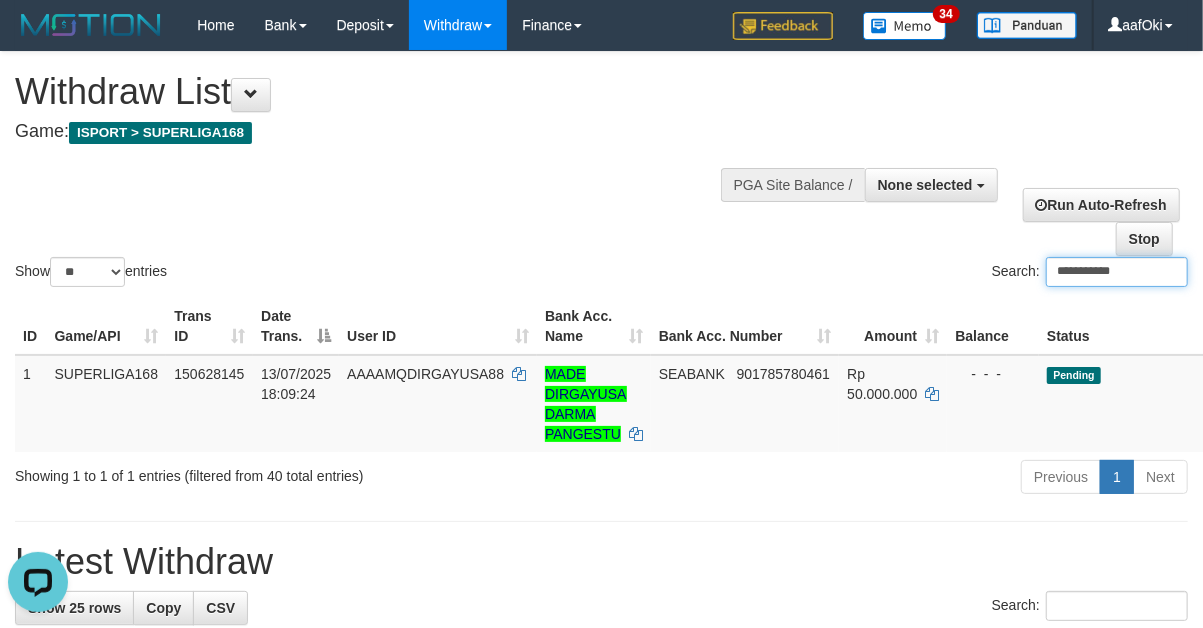 click on "**********" at bounding box center [1117, 272] 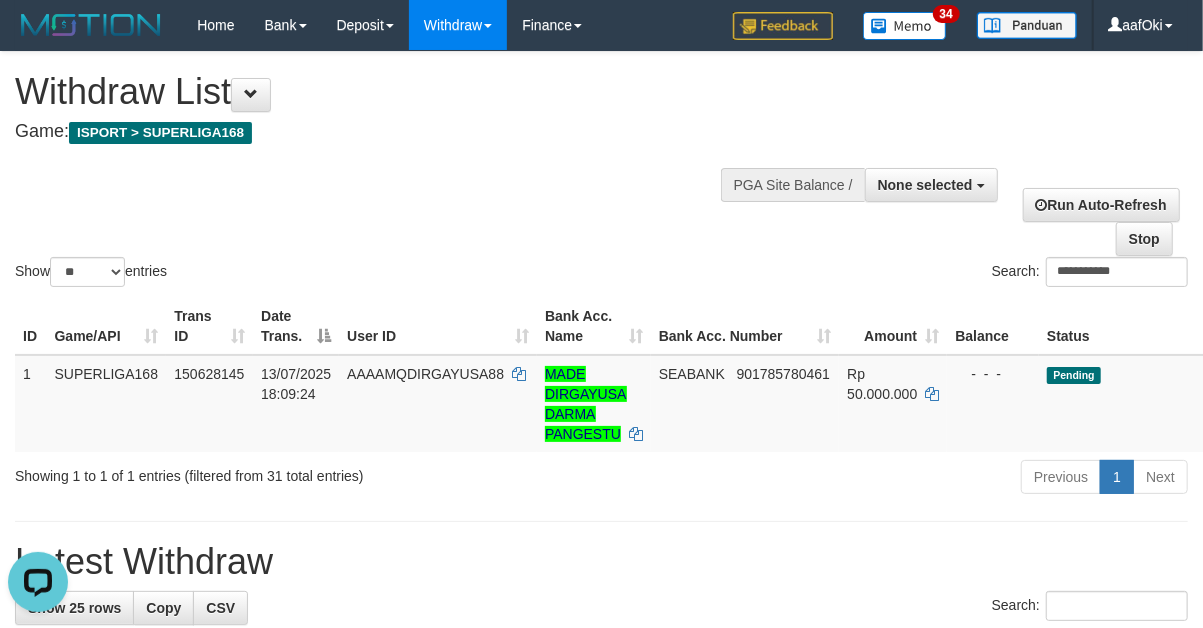 click on "**********" at bounding box center (903, 274) 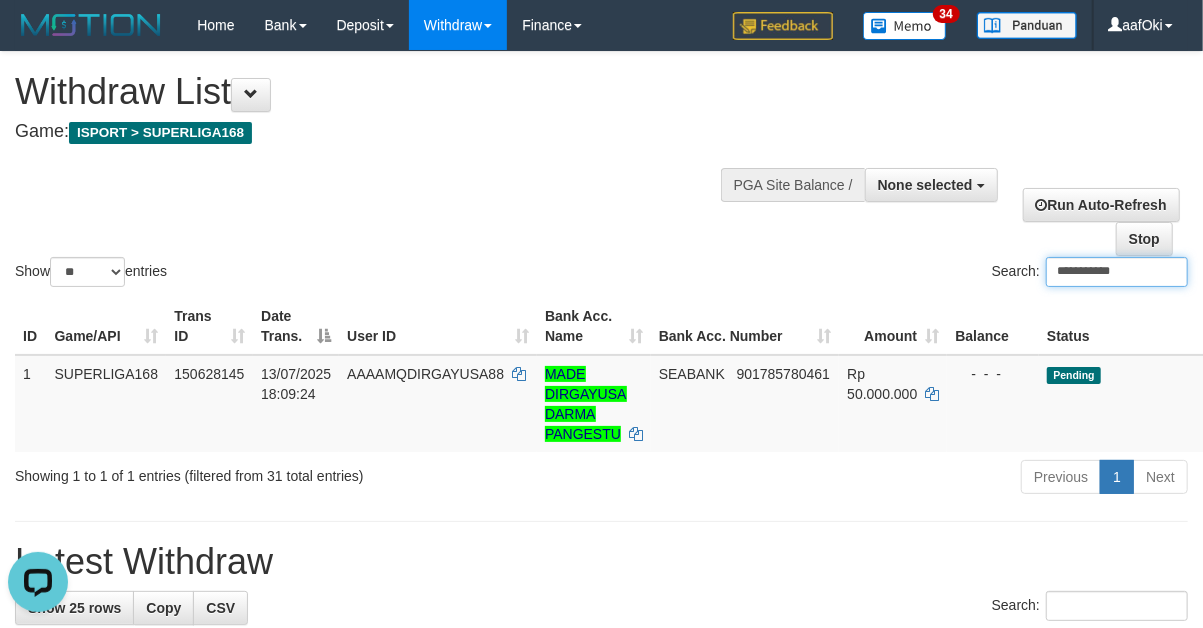 click on "**********" at bounding box center [1117, 272] 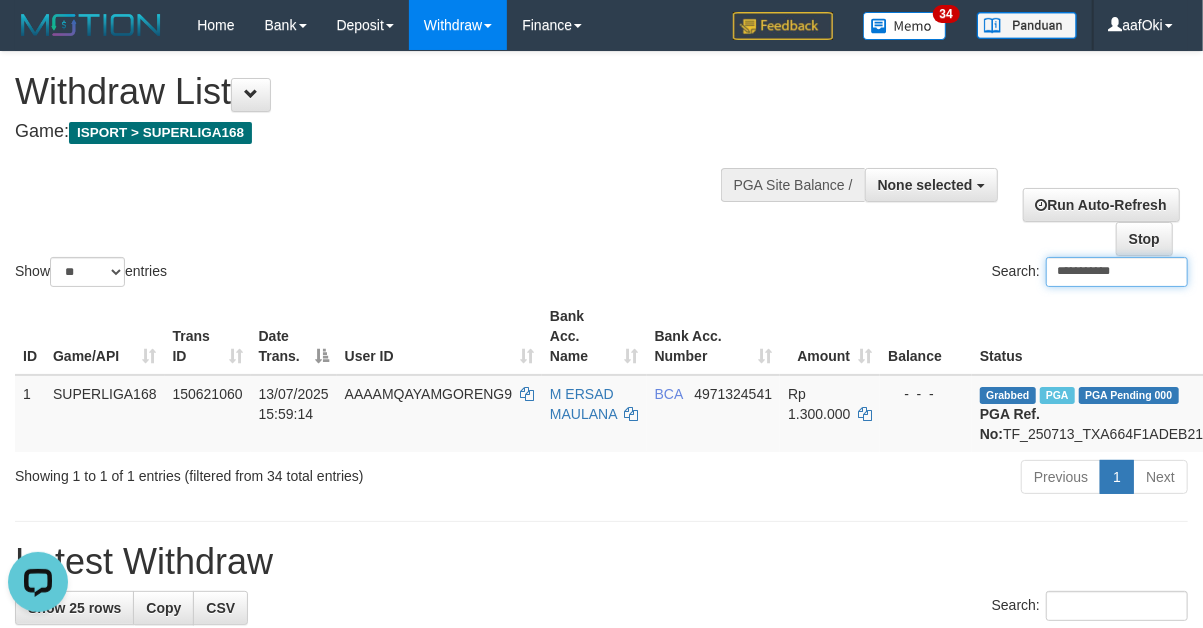 type on "**********" 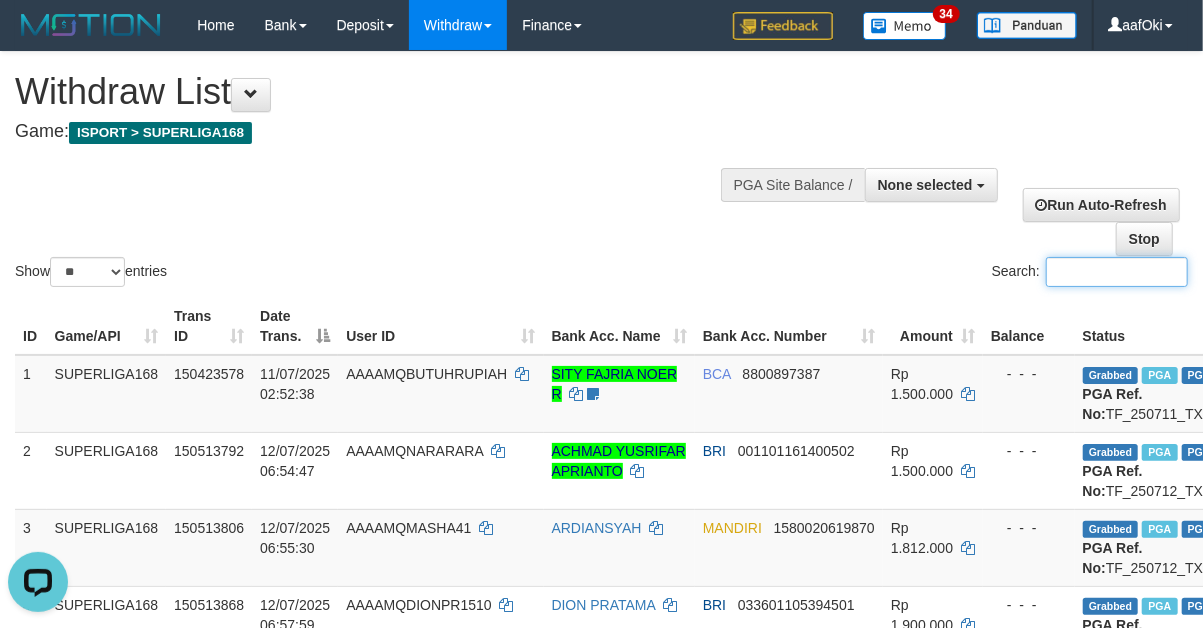 click on "Search:" at bounding box center [1117, 272] 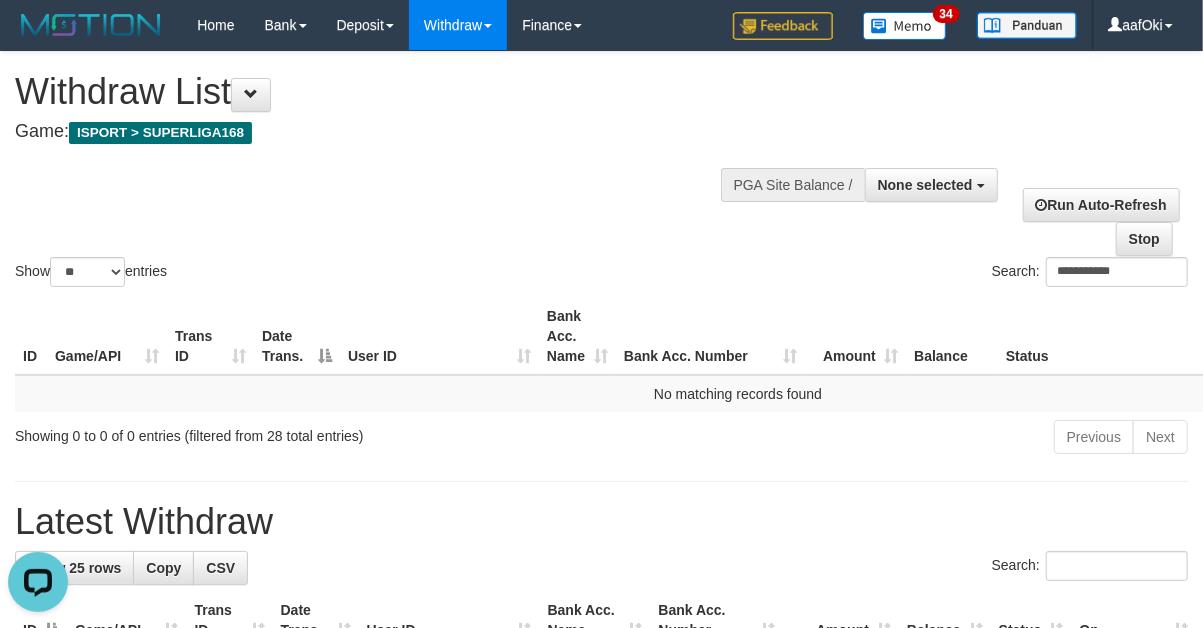 click on "**********" at bounding box center [601, 1170] 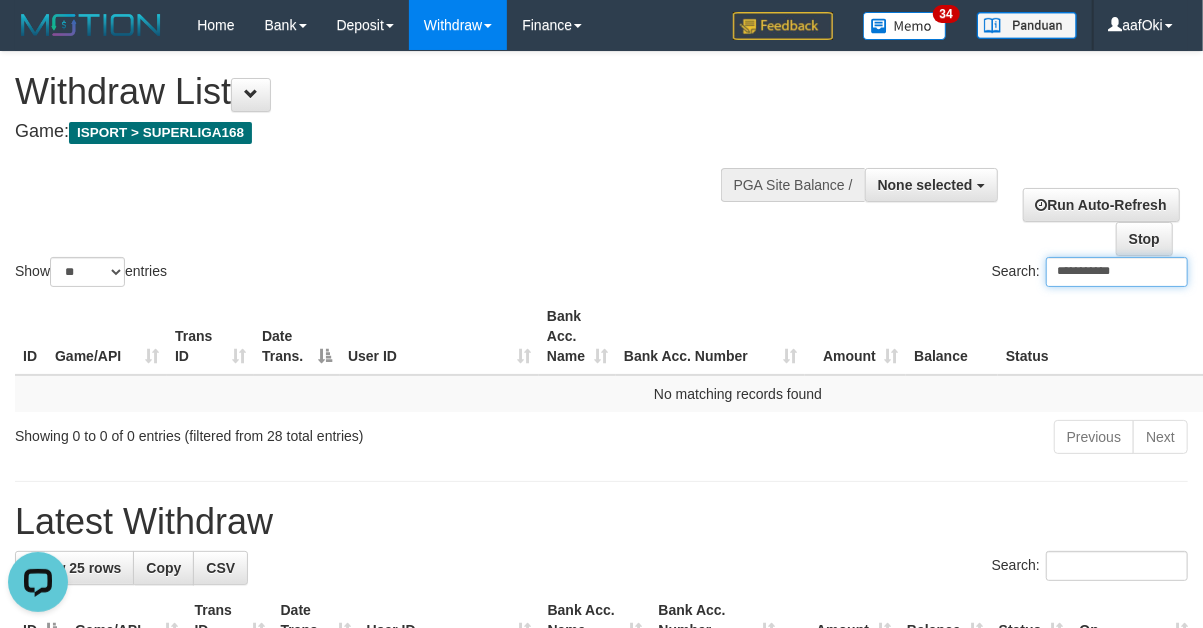 click on "**********" at bounding box center (1117, 272) 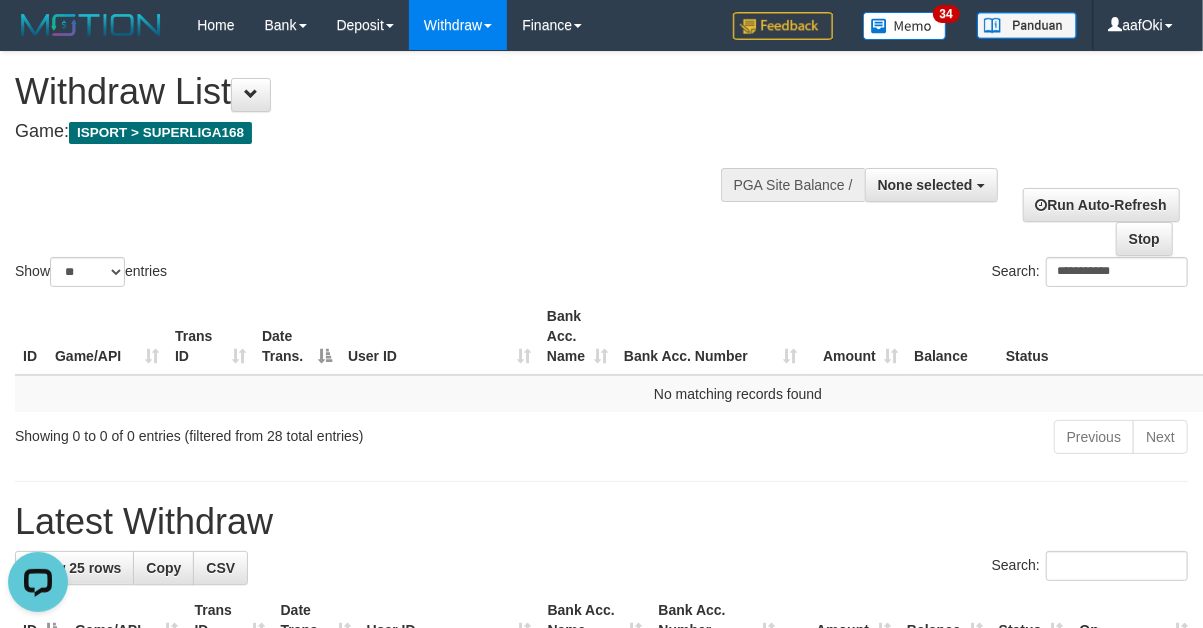 drag, startPoint x: 824, startPoint y: 533, endPoint x: 975, endPoint y: 423, distance: 186.8181 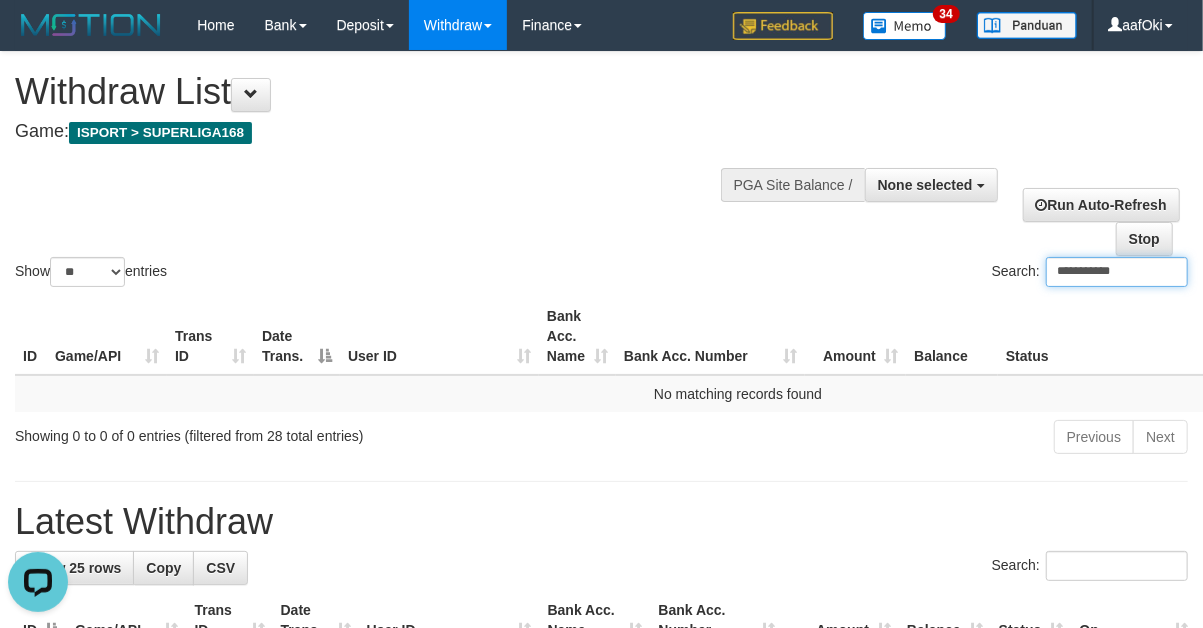 click on "**********" at bounding box center (1117, 272) 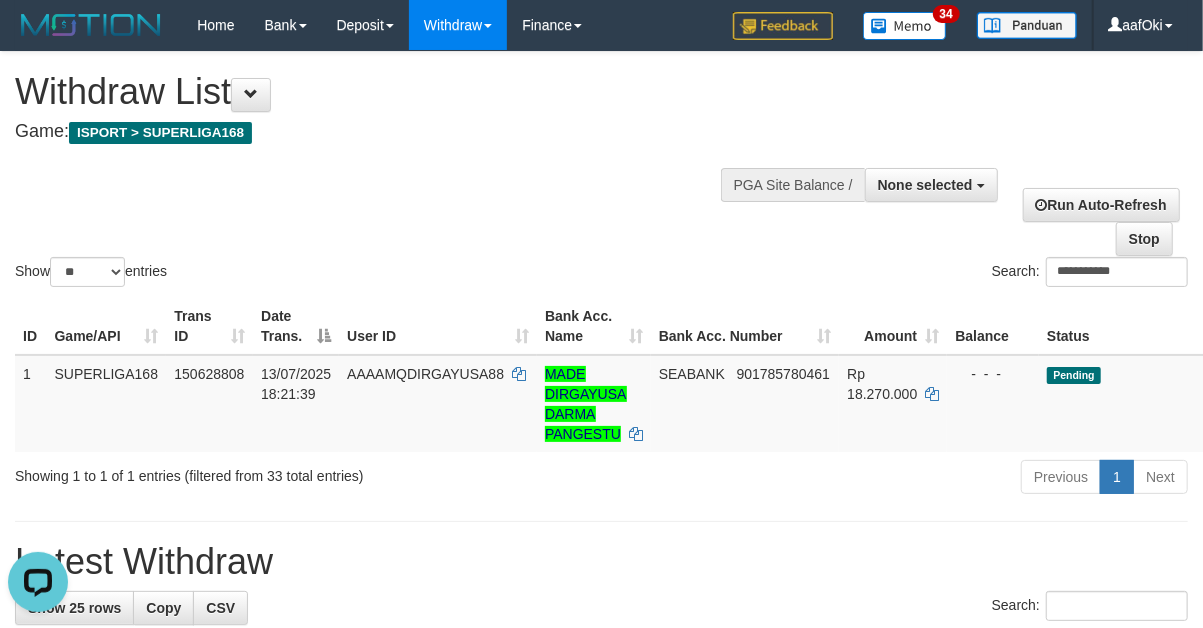 click on "Latest Withdraw" at bounding box center [601, 562] 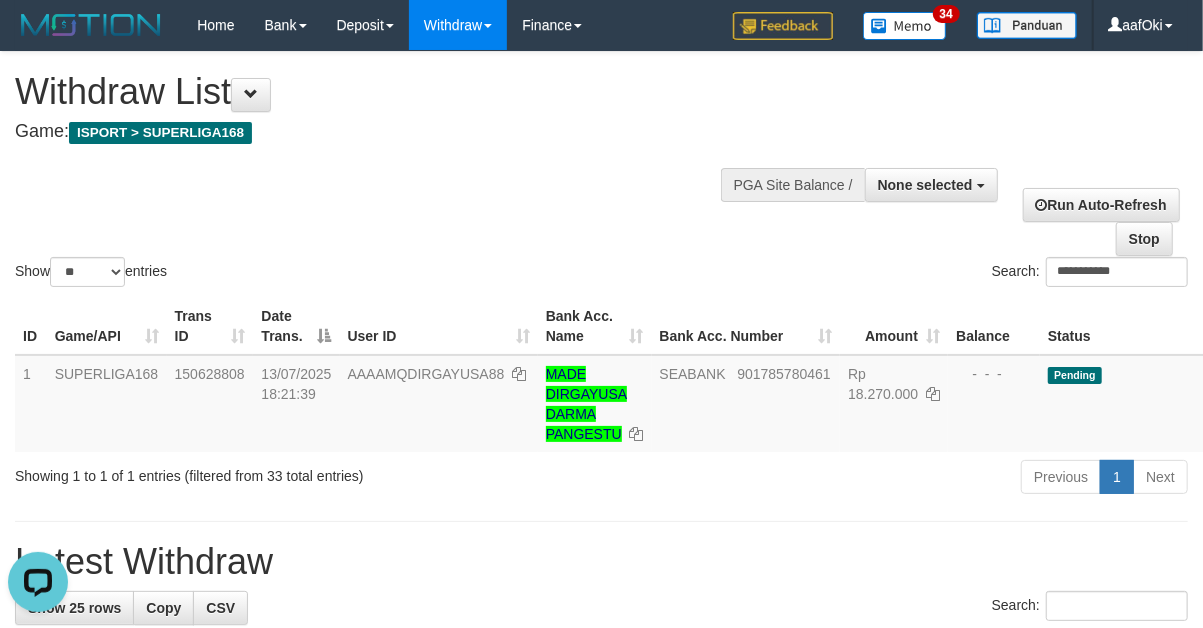 click on "ID Game/API Trans ID Date Trans. User ID Bank Acc. Name Bank Acc. Number Amount Balance Status Op Action
1 SUPERLIGA168 150628808 13/07/2025 18:21:39 AAAAMQDIRGAYUSA88    MADE DIRGAYUSA DARMA PANGESTU    SEABANK     901785780461 Rp 18.270.000    -  -  - Pending Approved Processing..." at bounding box center (601, 375) 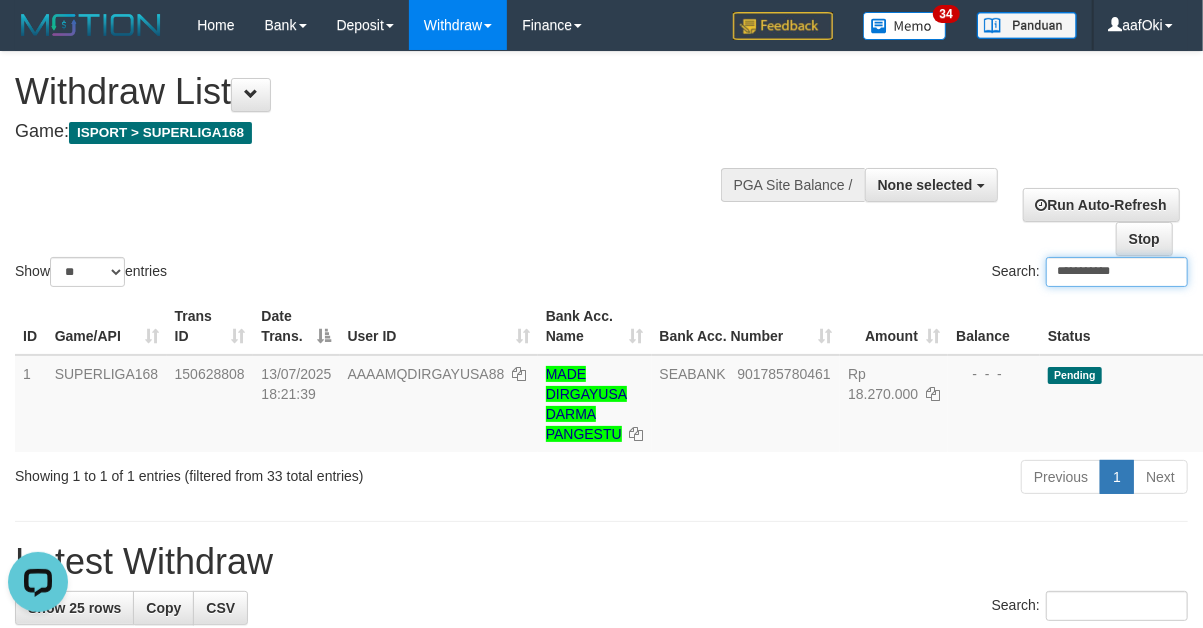 click on "**********" at bounding box center (1117, 272) 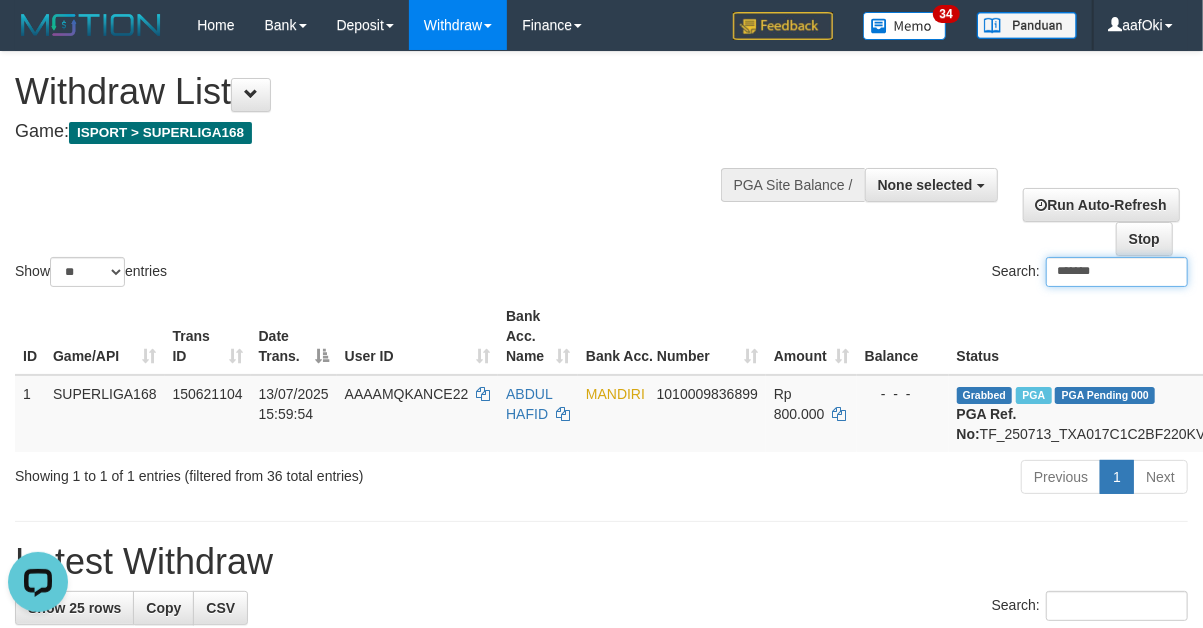 type on "*******" 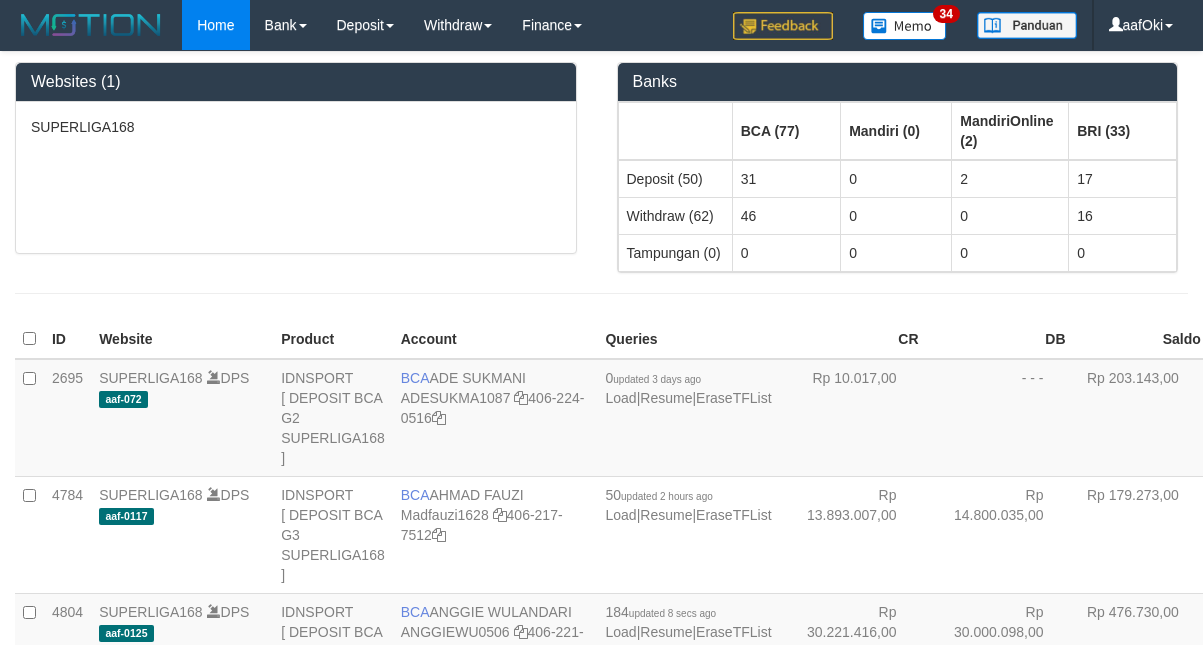 scroll, scrollTop: 6280, scrollLeft: 0, axis: vertical 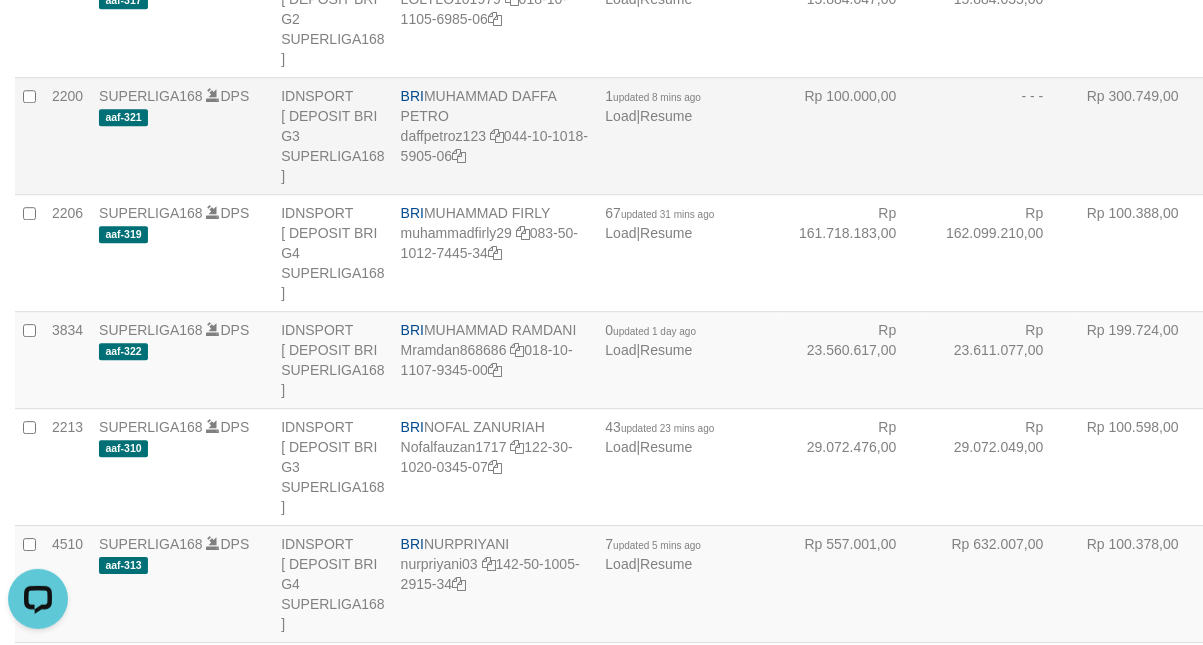 click on "- - -" at bounding box center (1000, 135) 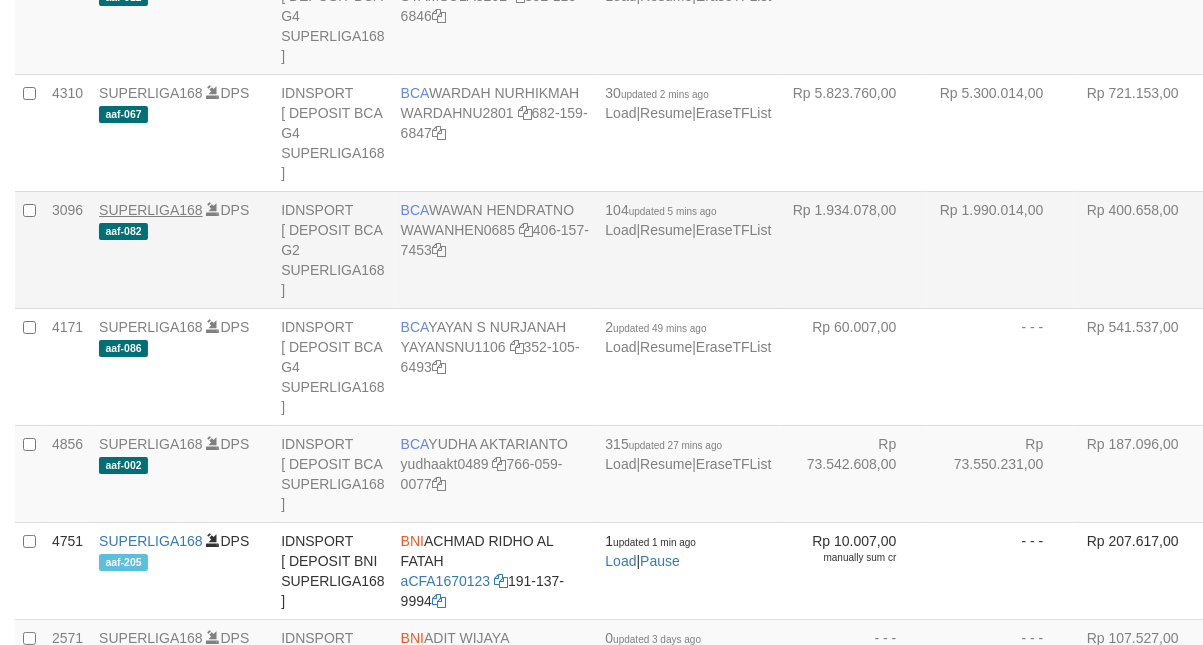 scroll, scrollTop: 3390, scrollLeft: 0, axis: vertical 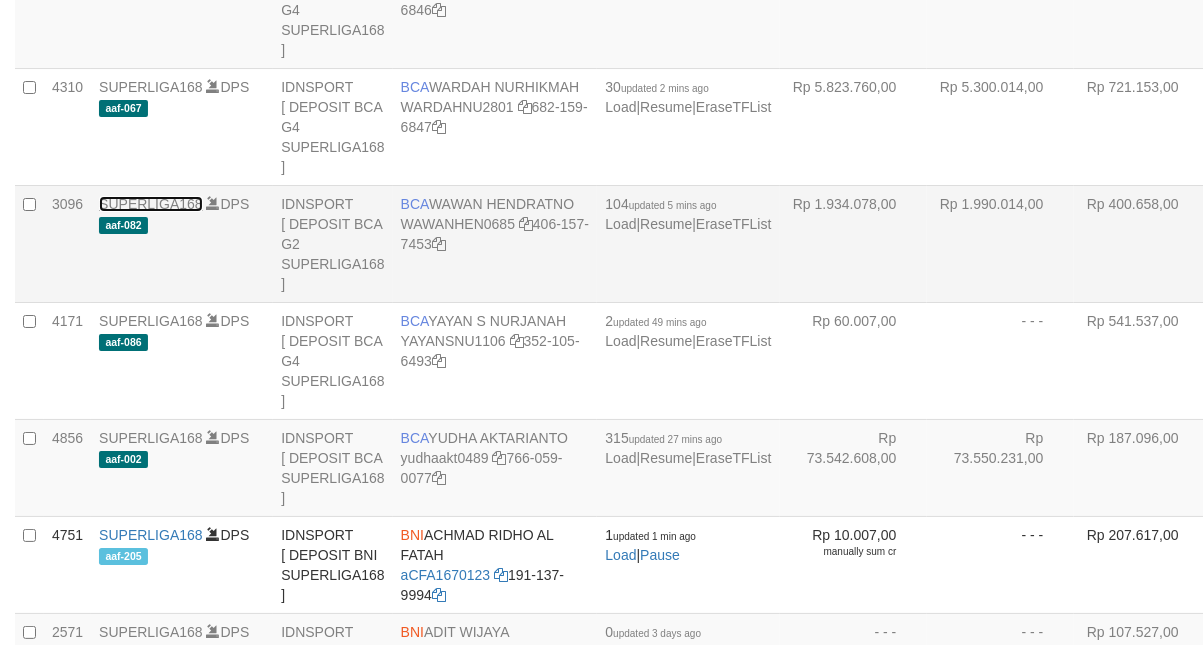 click on "SUPERLIGA168" at bounding box center [151, 204] 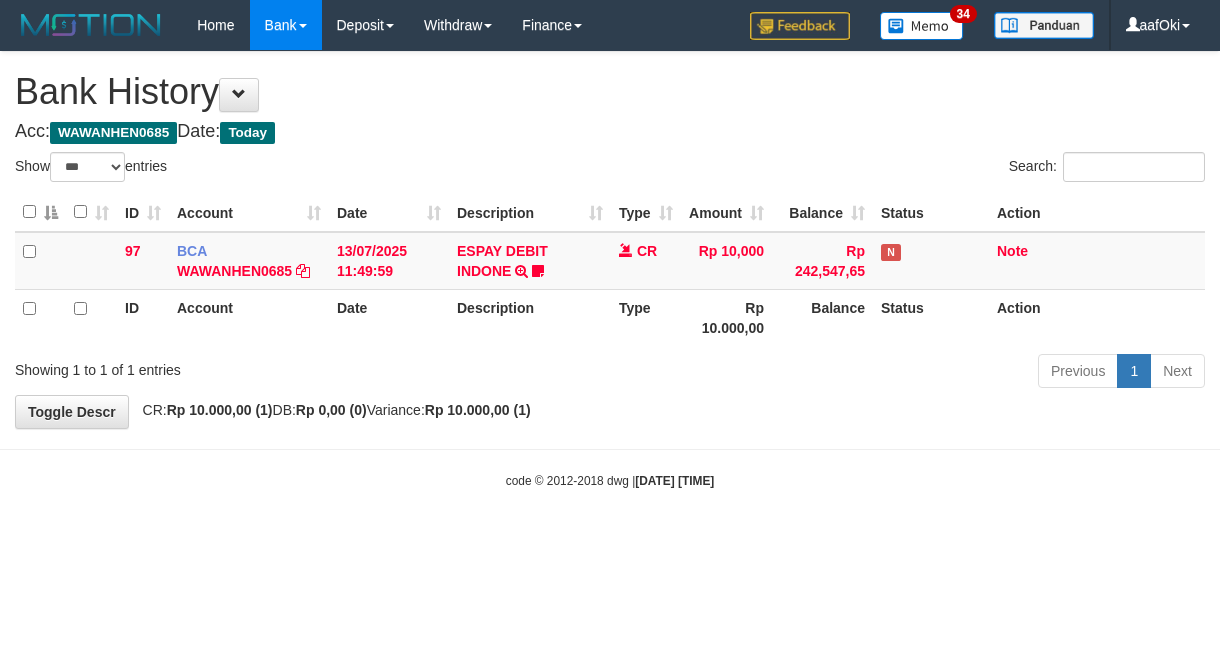 select on "***" 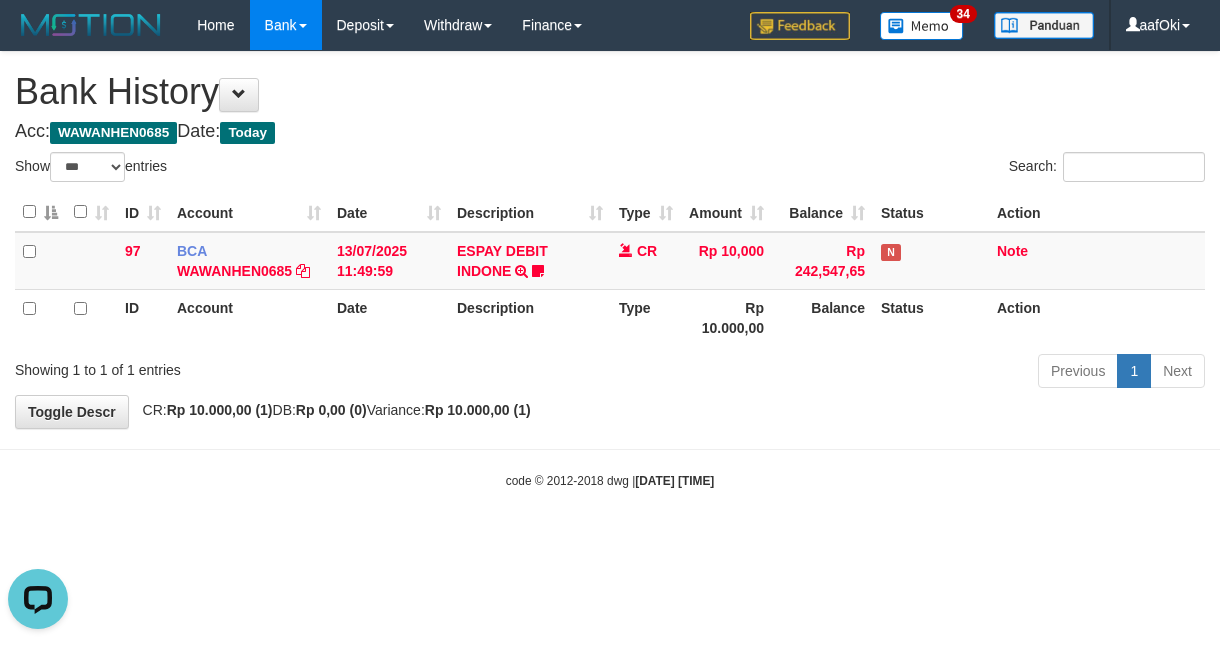 scroll, scrollTop: 0, scrollLeft: 0, axis: both 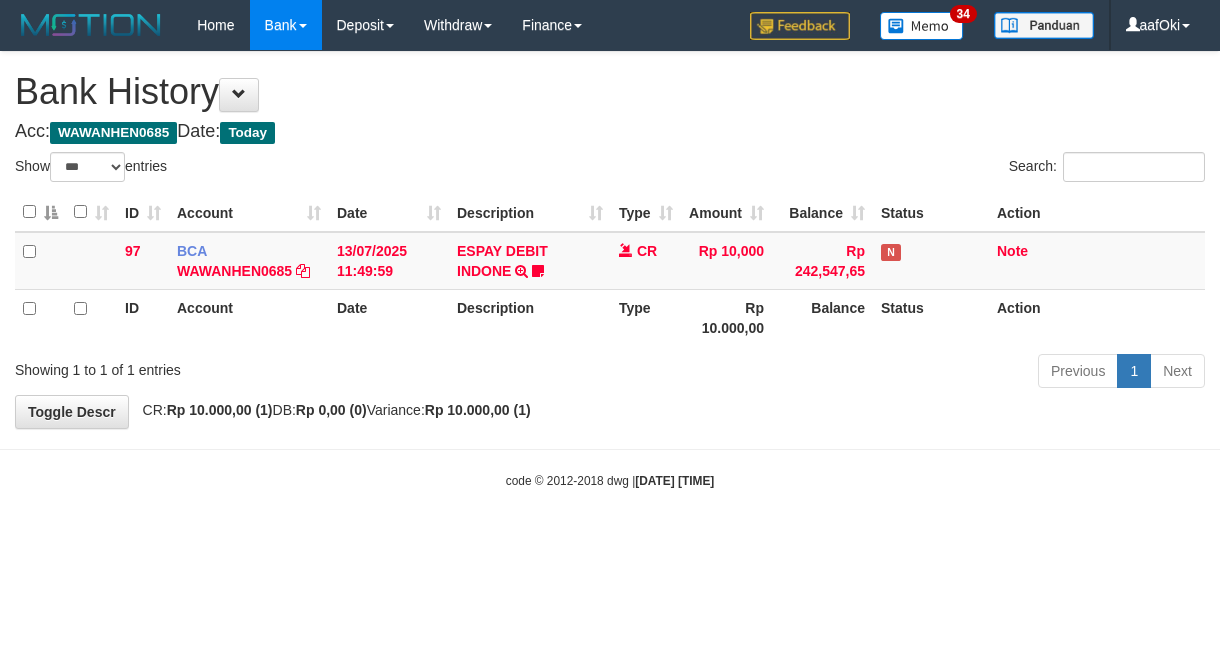 select on "***" 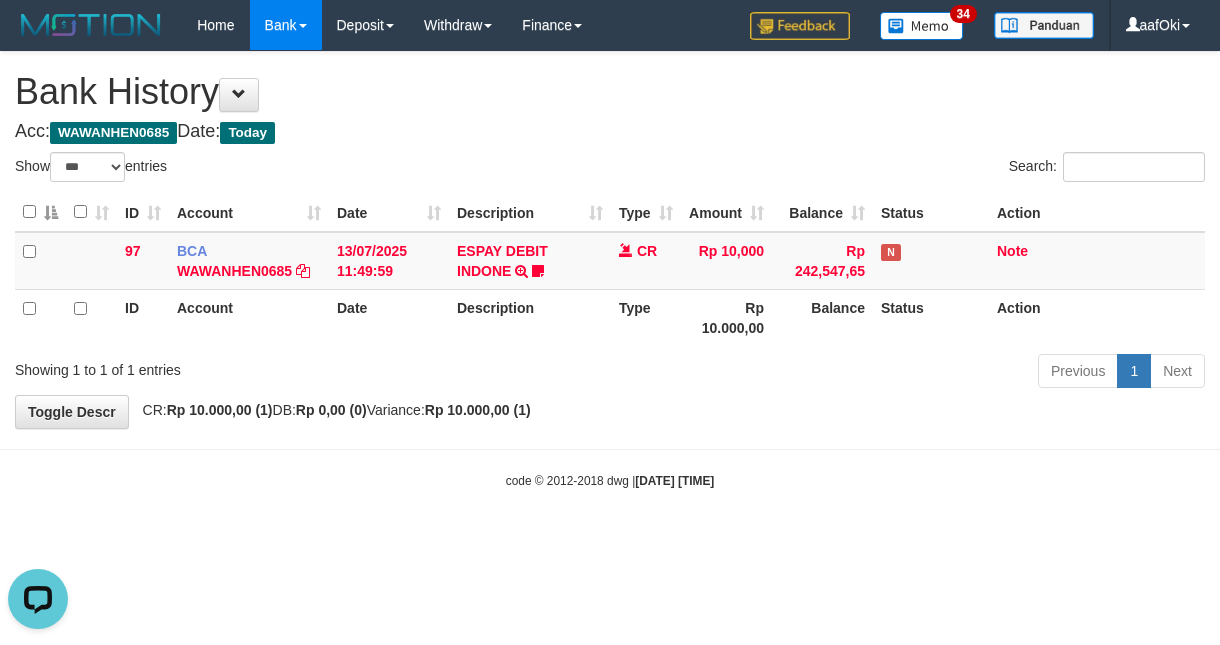 scroll, scrollTop: 0, scrollLeft: 0, axis: both 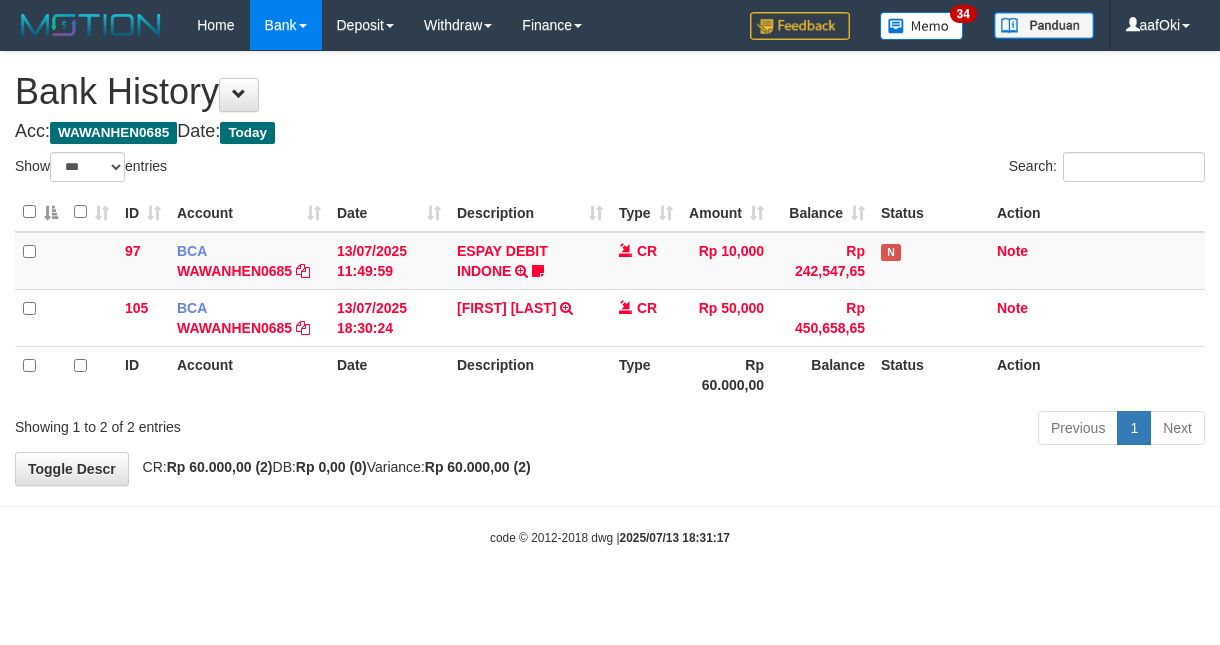 select on "***" 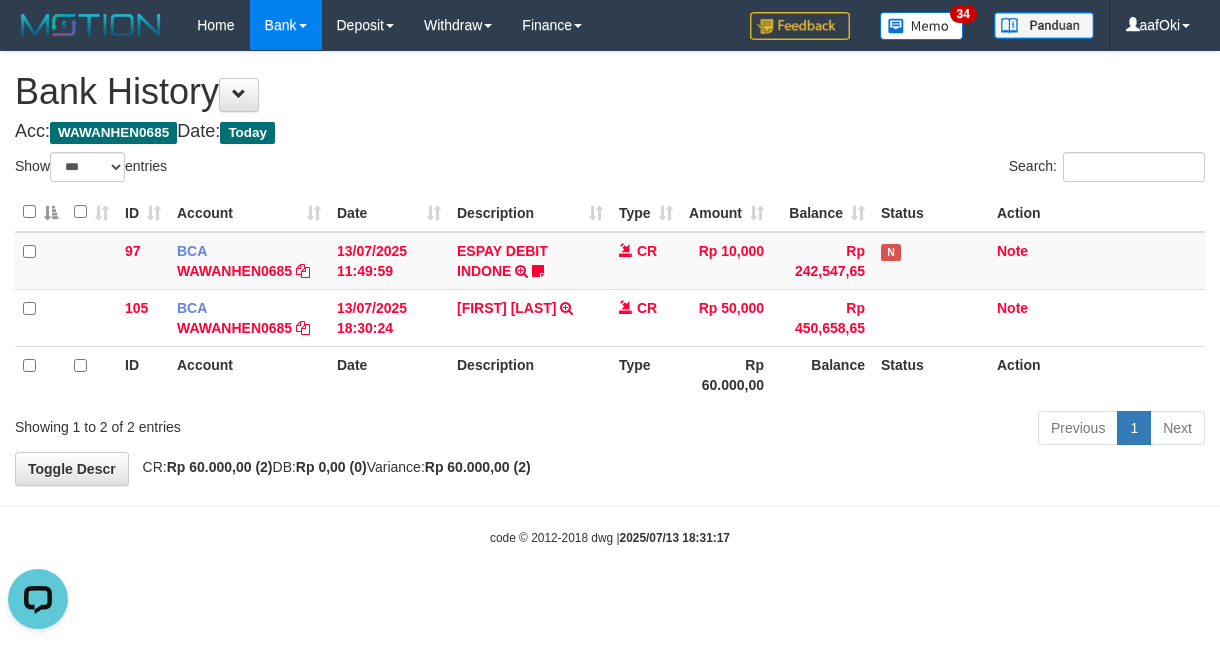 scroll, scrollTop: 0, scrollLeft: 0, axis: both 